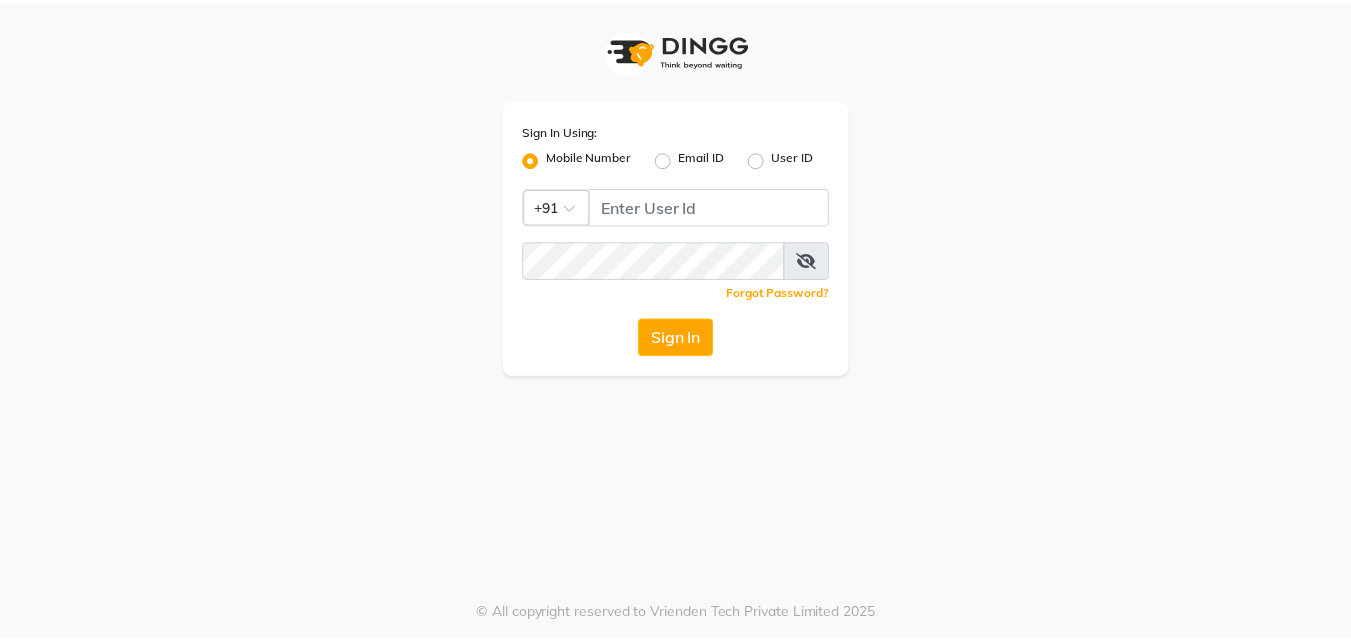 scroll, scrollTop: 0, scrollLeft: 0, axis: both 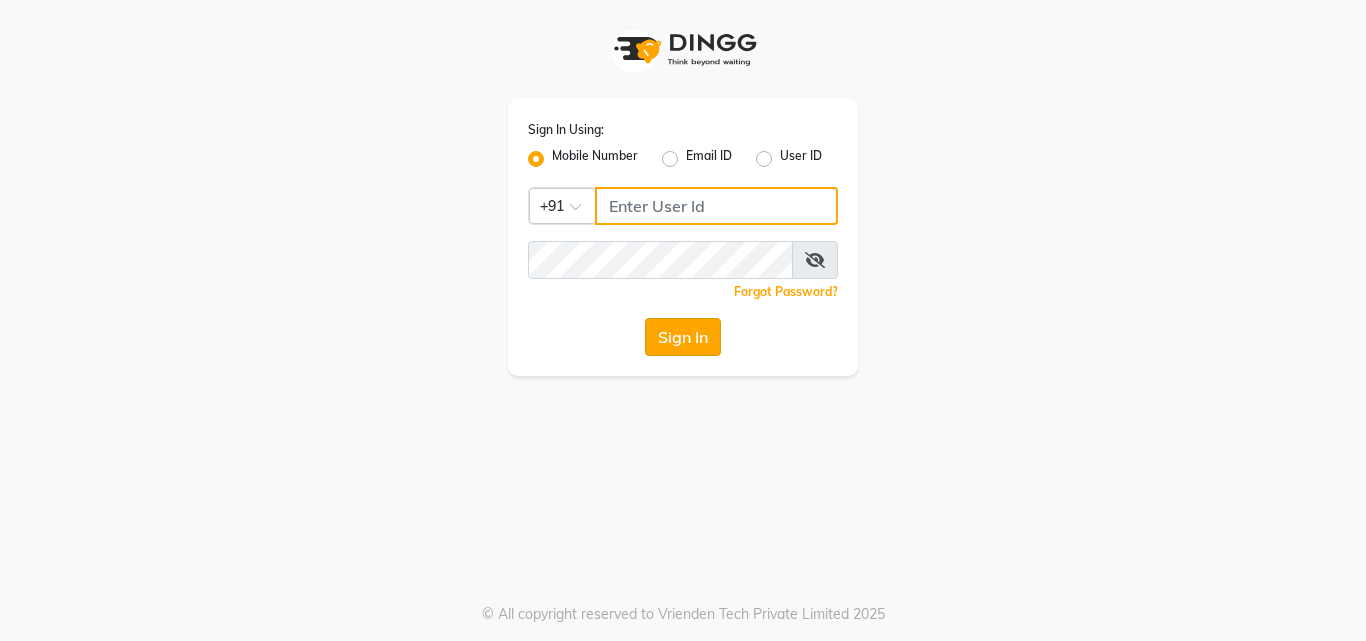 type on "6374670818" 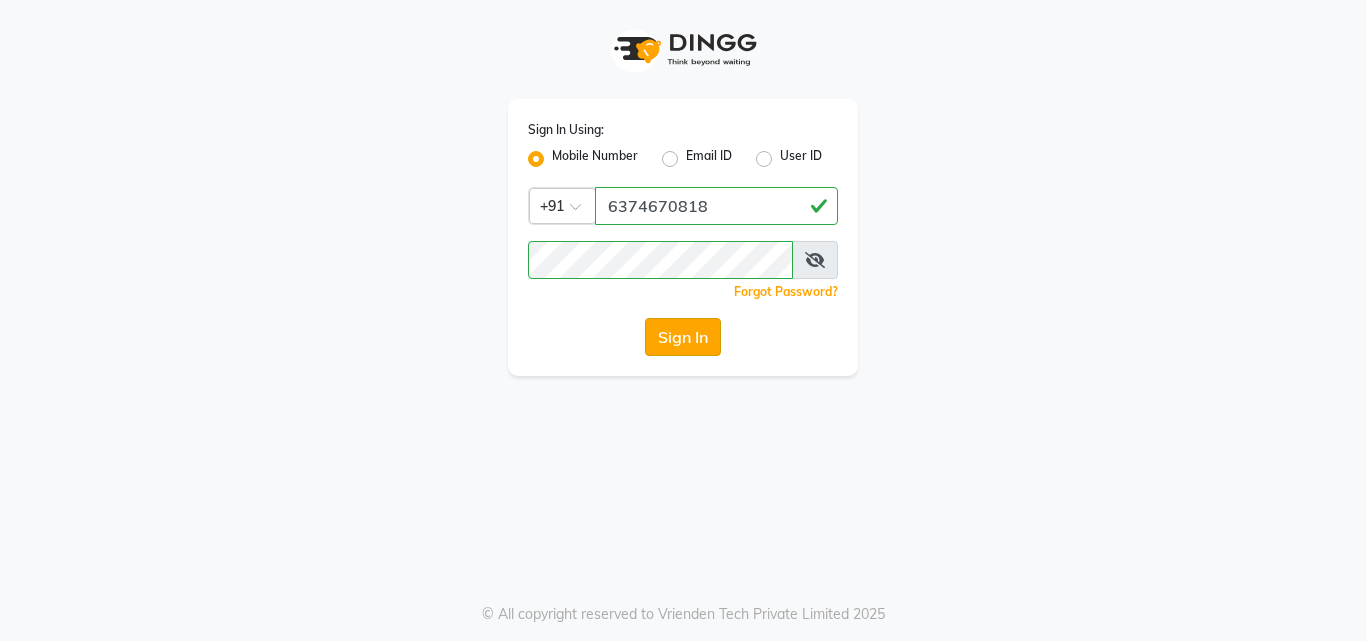 click on "Sign In" 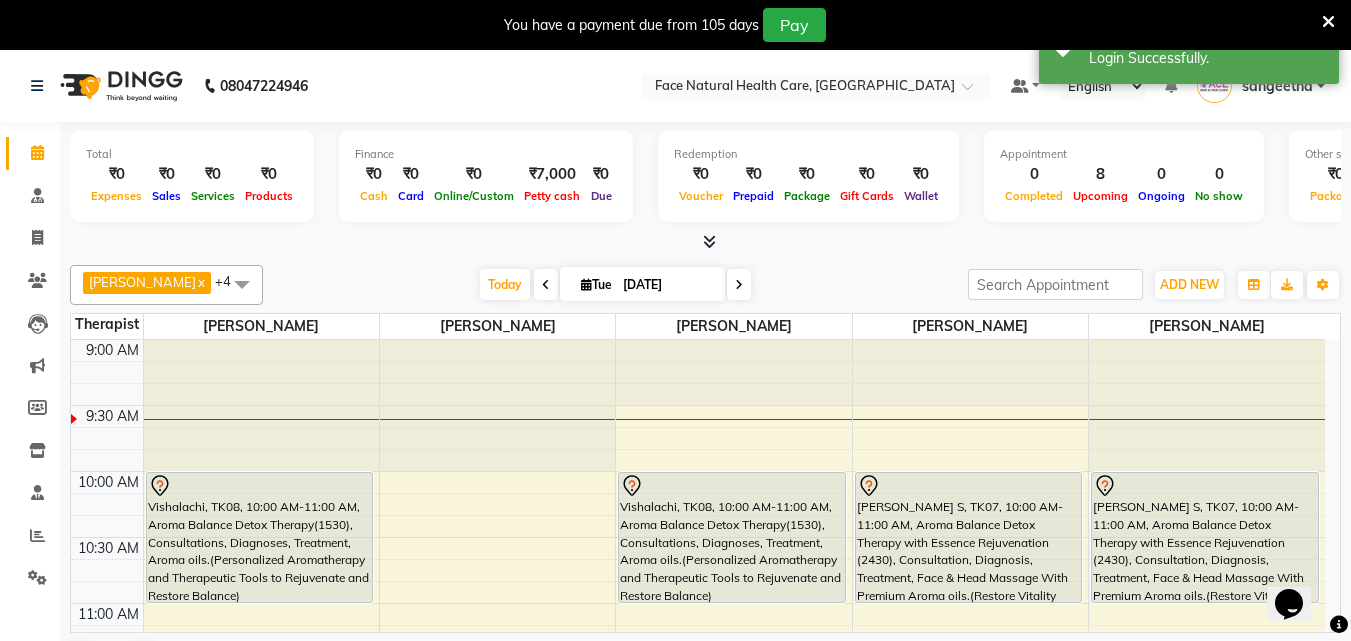 scroll, scrollTop: 0, scrollLeft: 0, axis: both 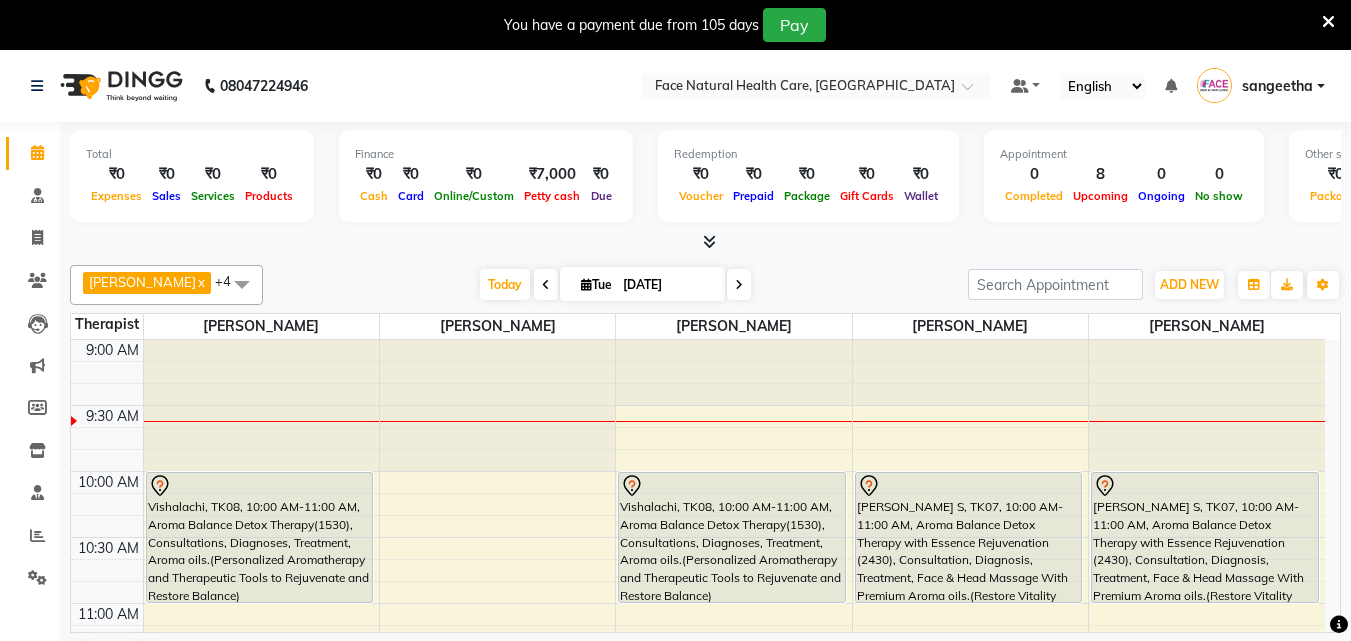 click on "ADD NEW Toggle Dropdown Add Appointment Add Invoice Add Expense Add Attendance Add Client Add Transaction" at bounding box center (1189, 285) 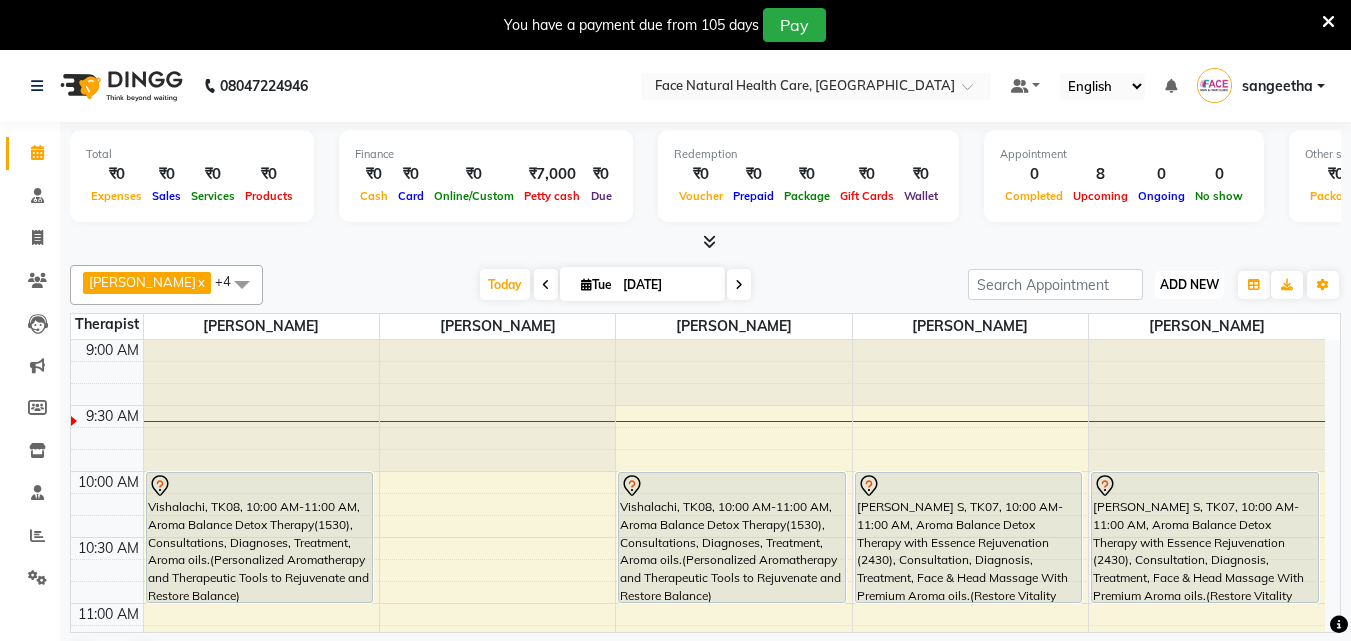click on "ADD NEW" at bounding box center [1189, 284] 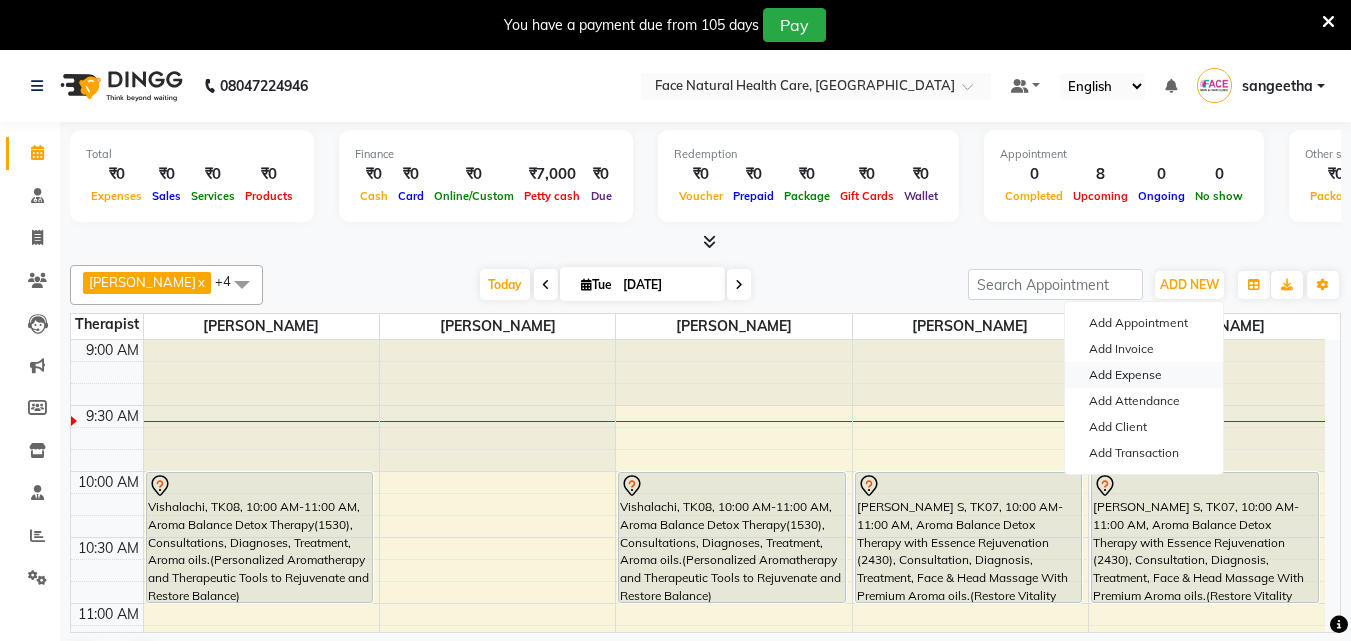 click on "Add Expense" at bounding box center (1144, 375) 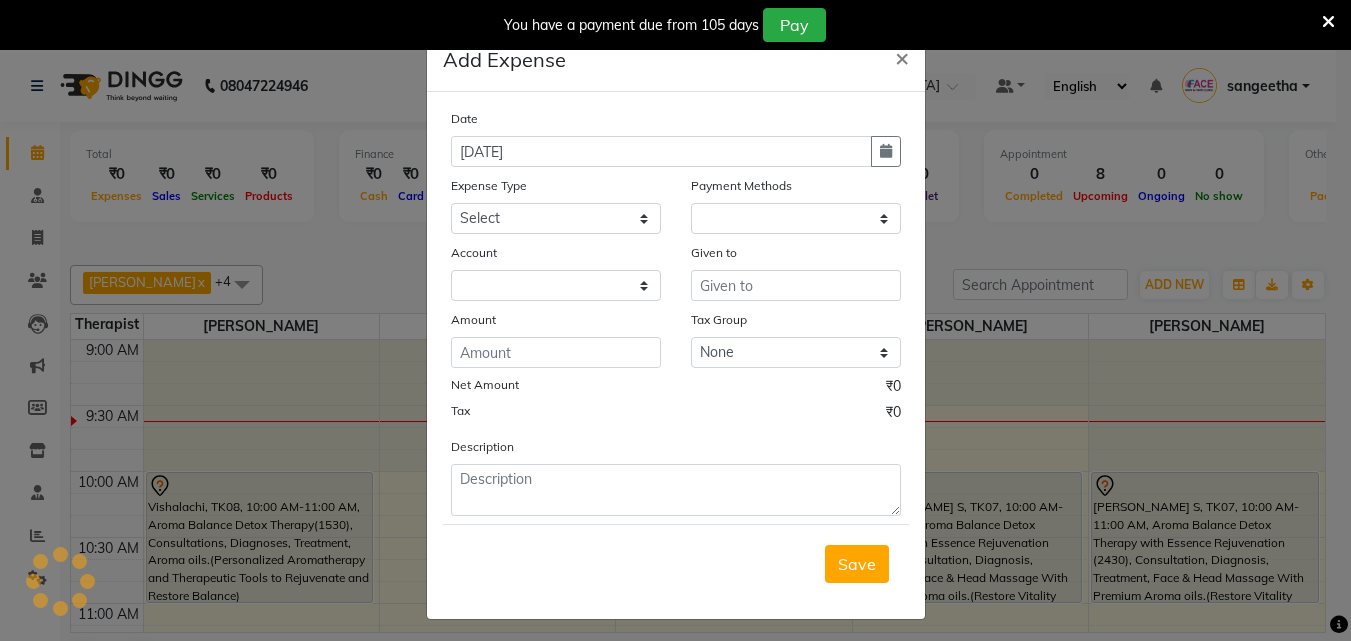 select on "1" 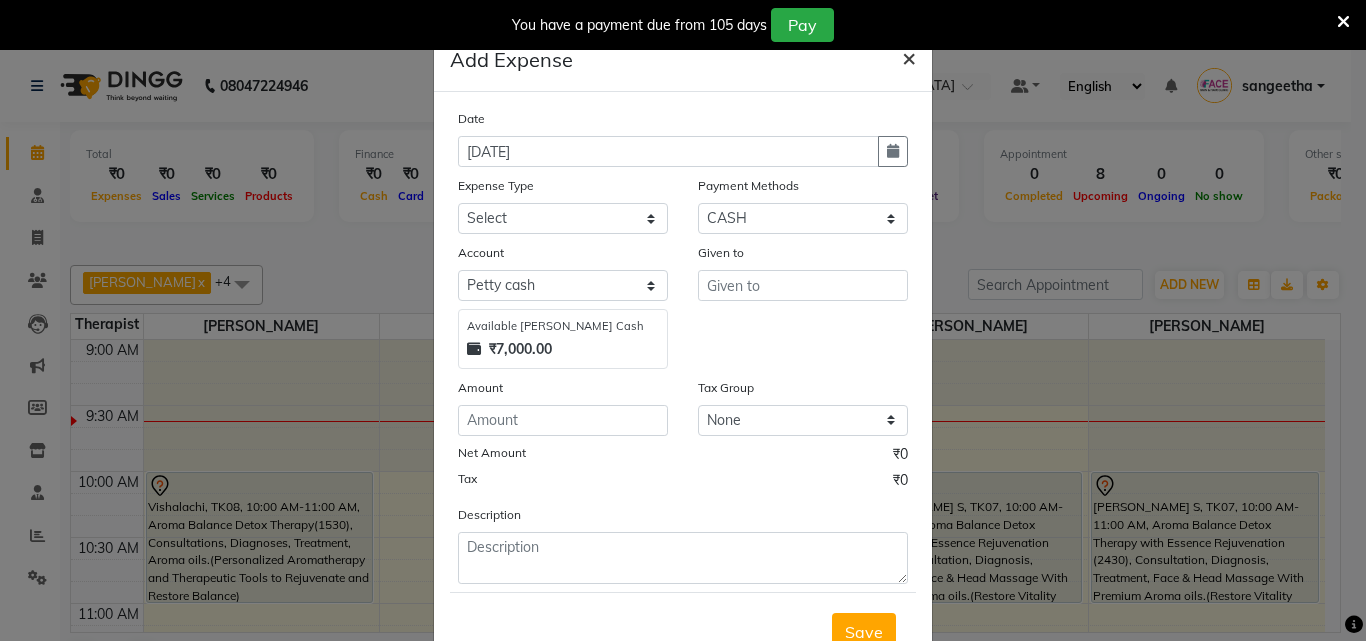 click on "×" 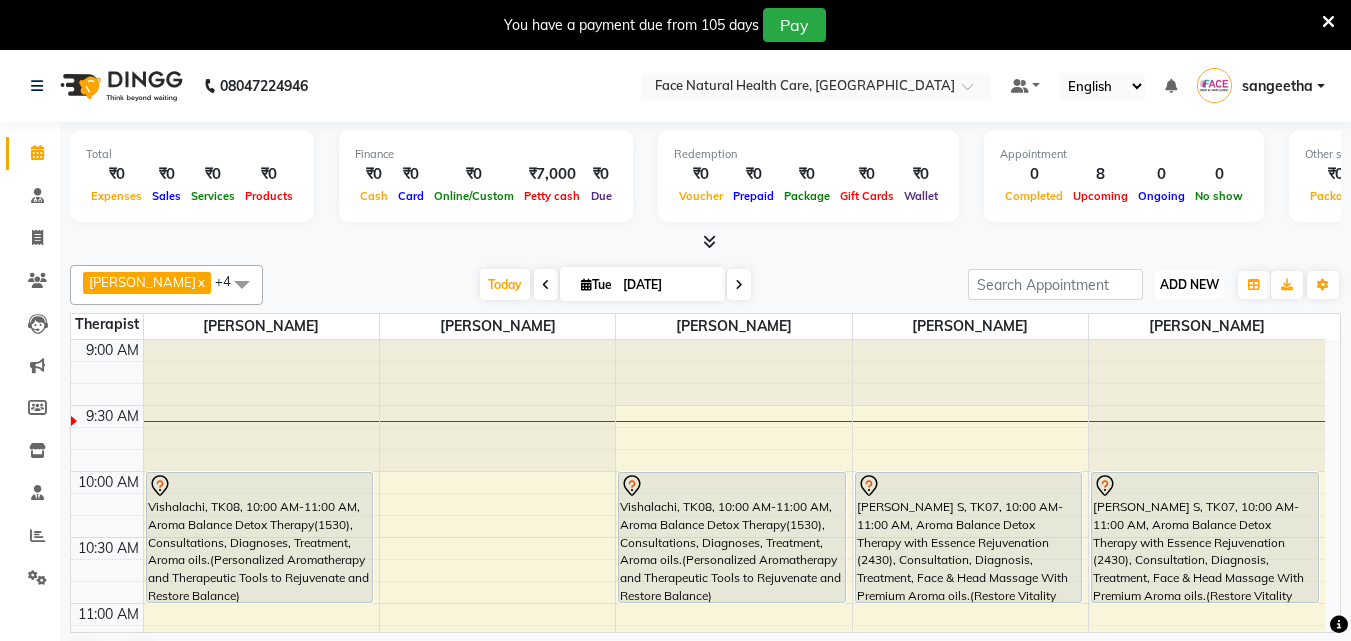 click on "ADD NEW" at bounding box center [1189, 284] 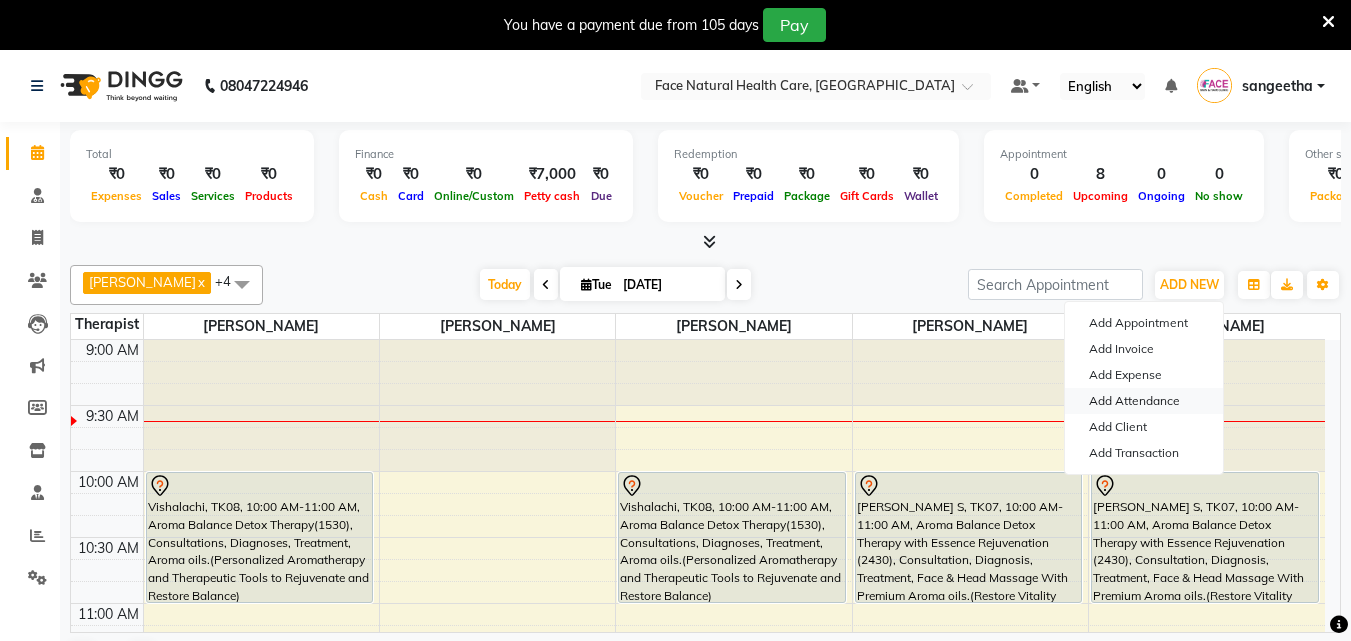 click on "Add Attendance" at bounding box center (1144, 401) 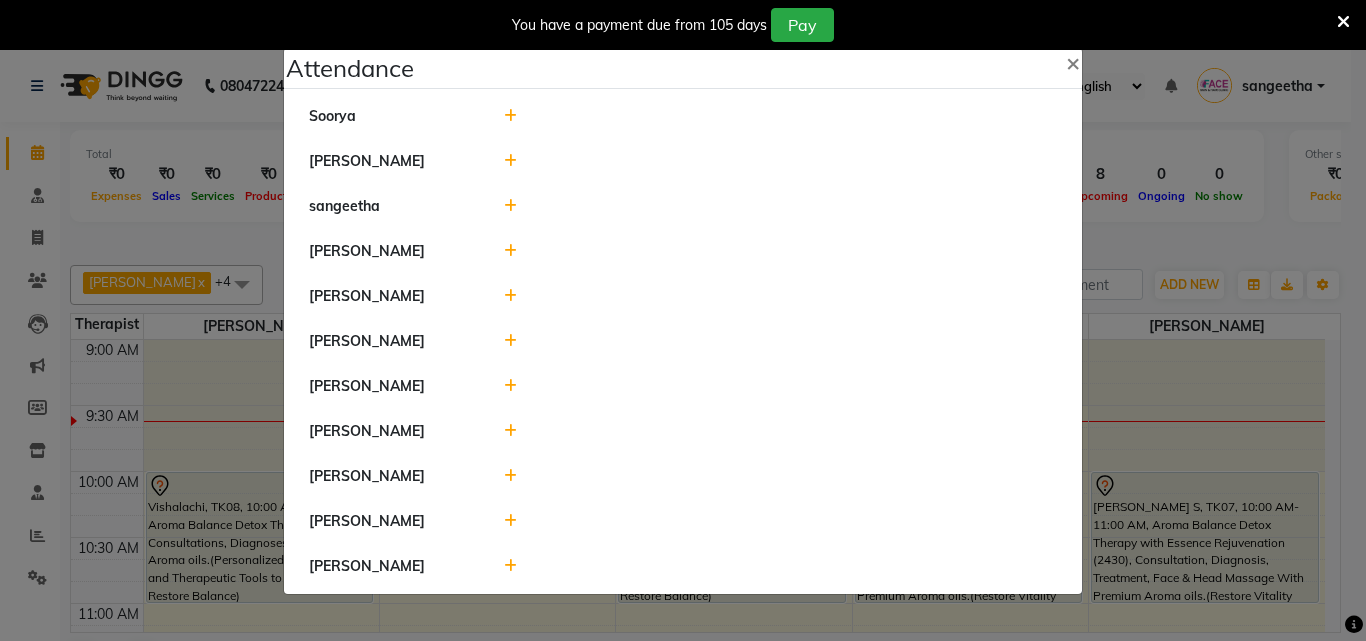 click 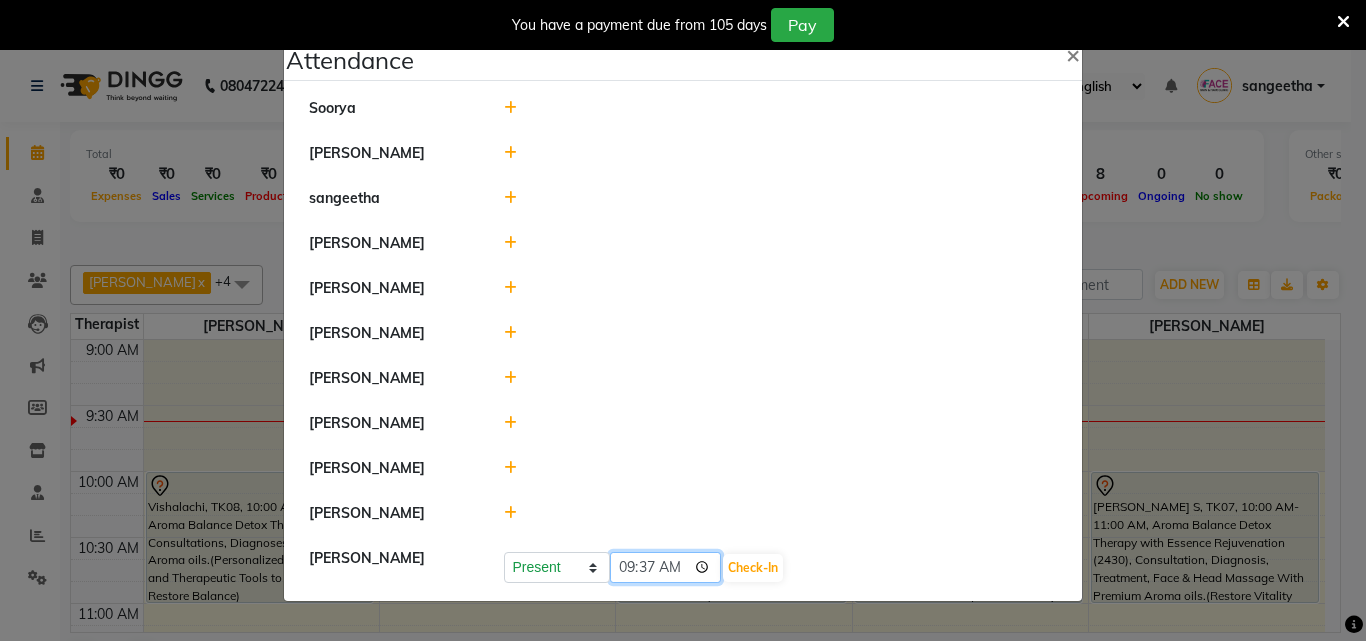 click on "09:37" 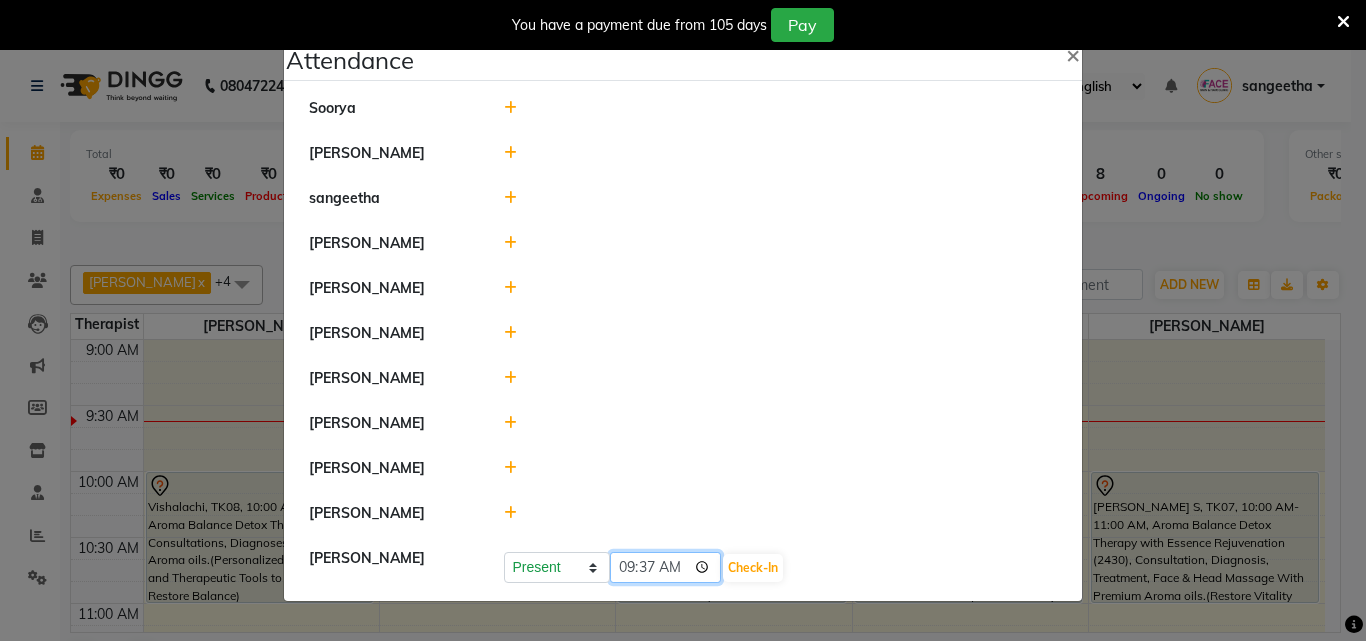 click on "09:37" 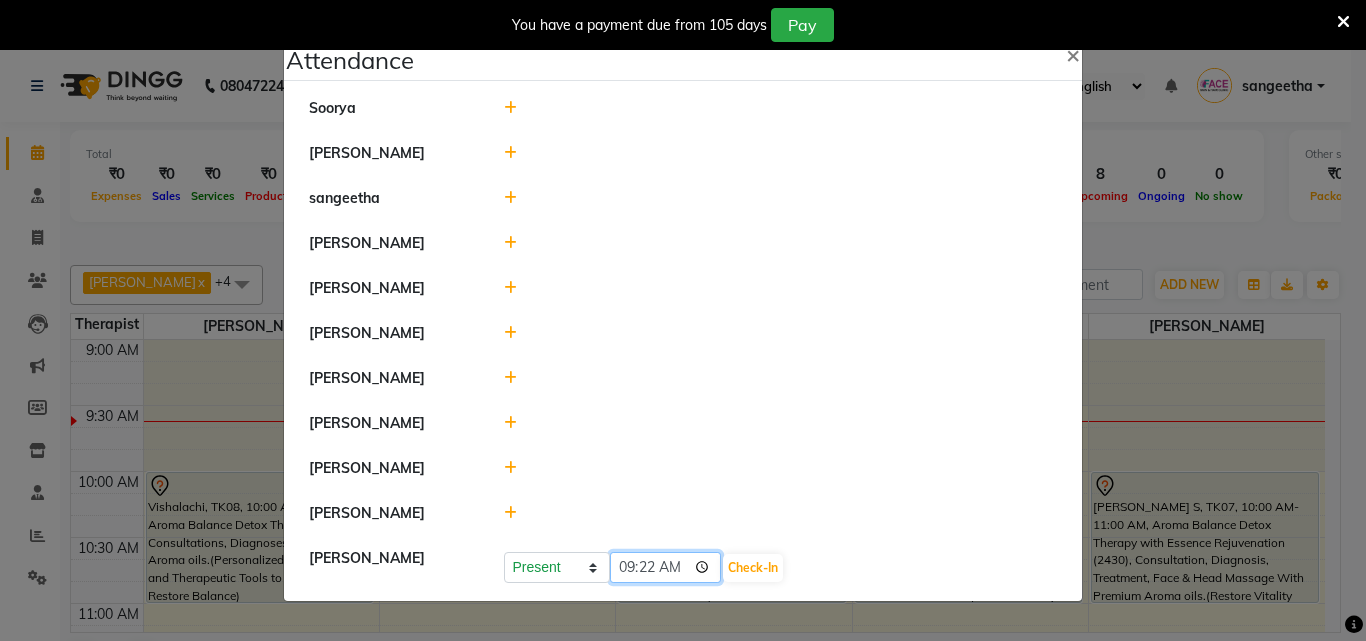 type on "09:22" 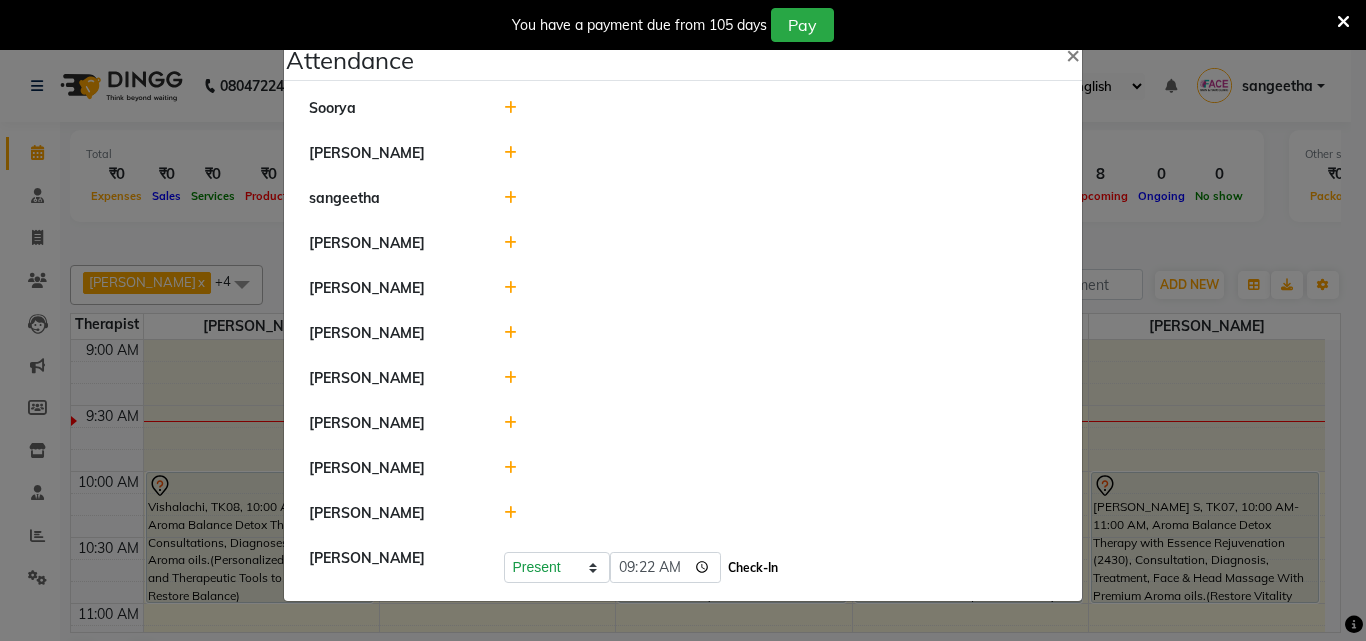 click on "Check-In" 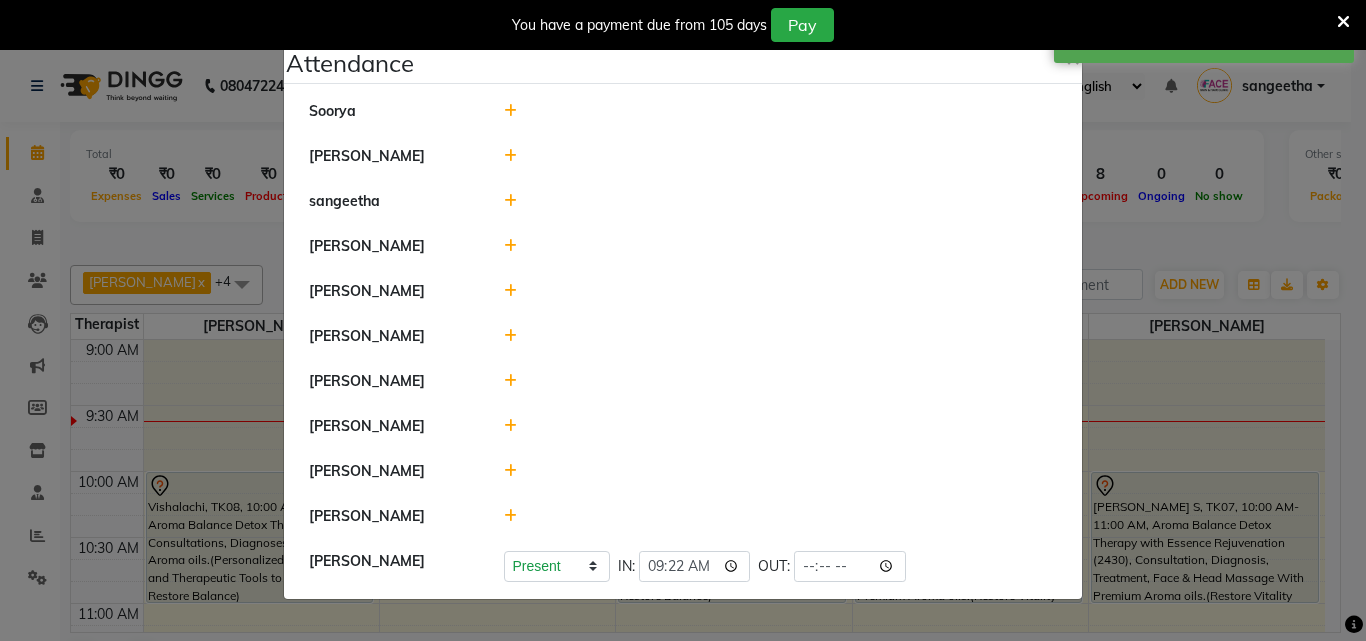 click 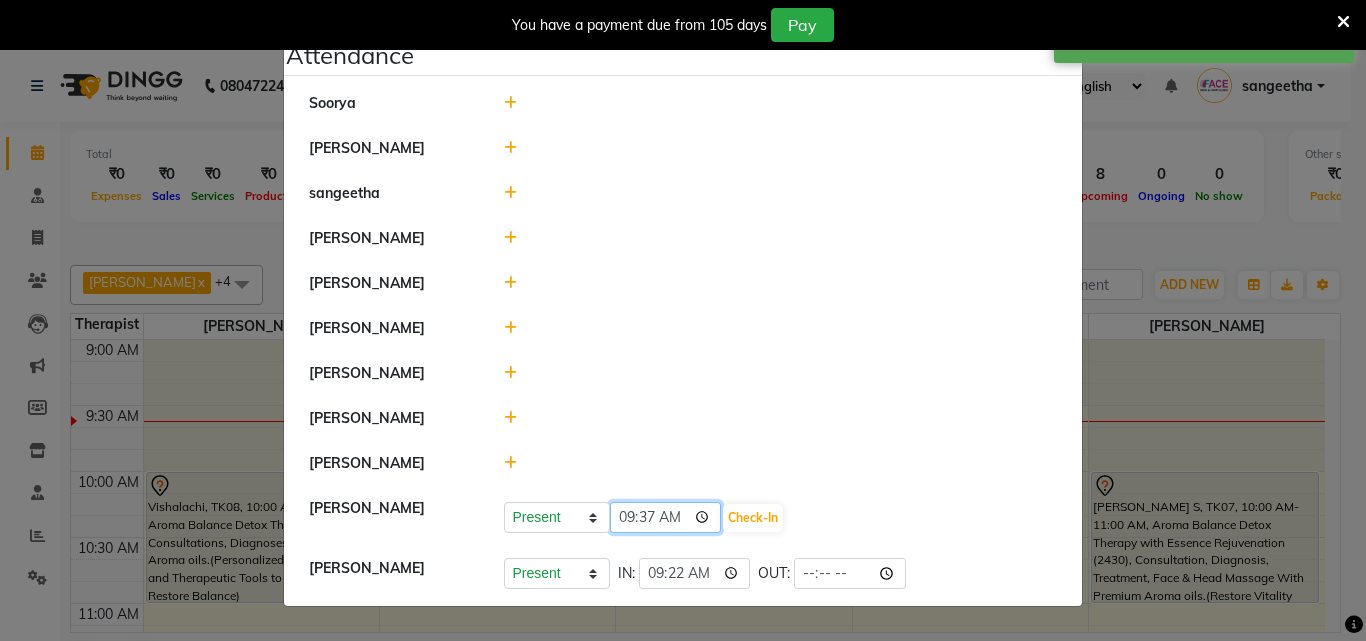 click on "09:37" 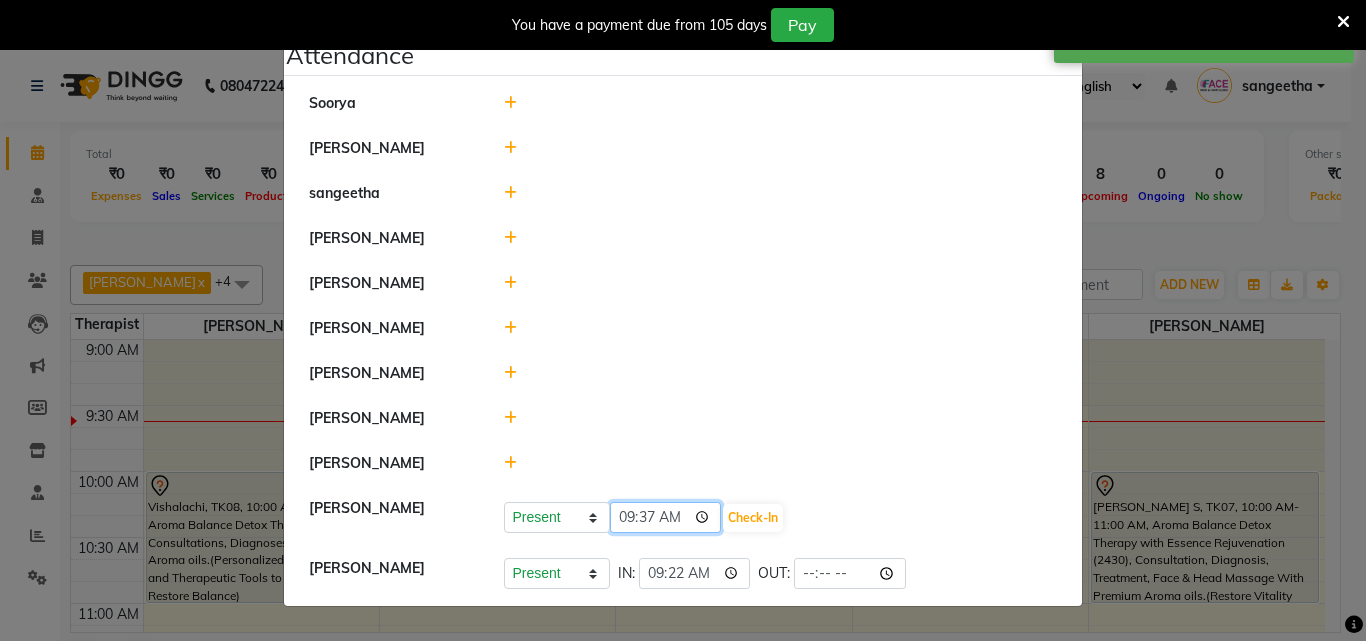 click on "09:37" 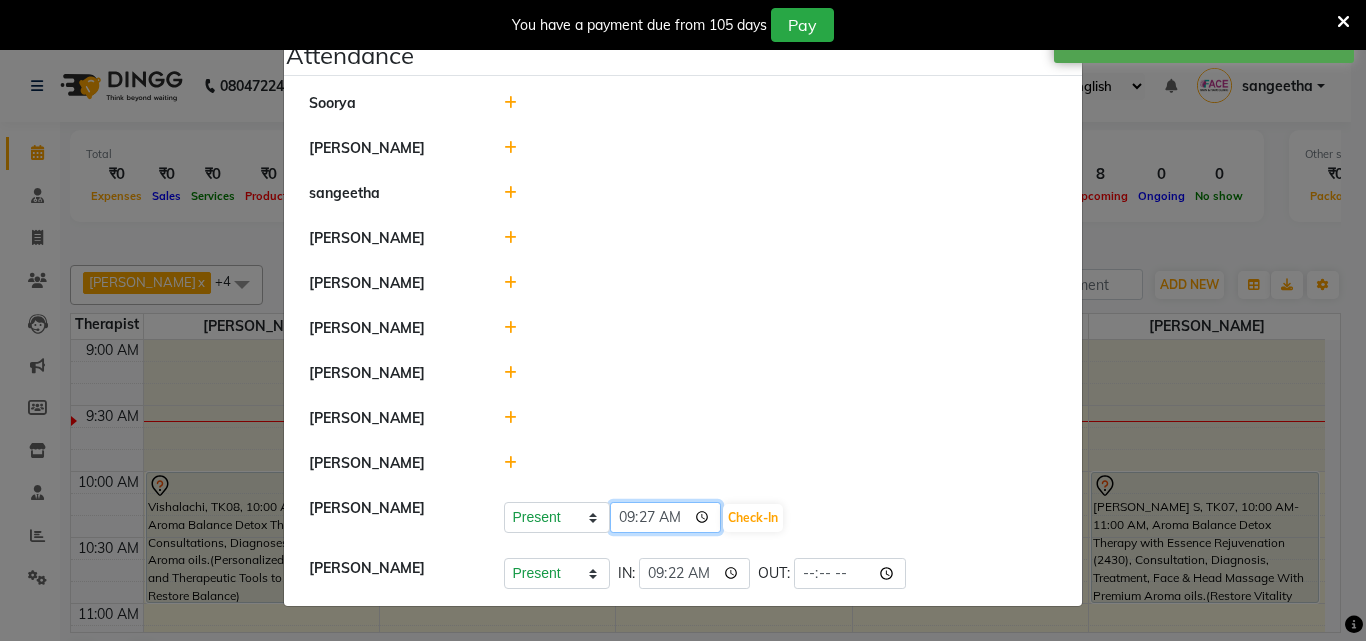 type on "09:27" 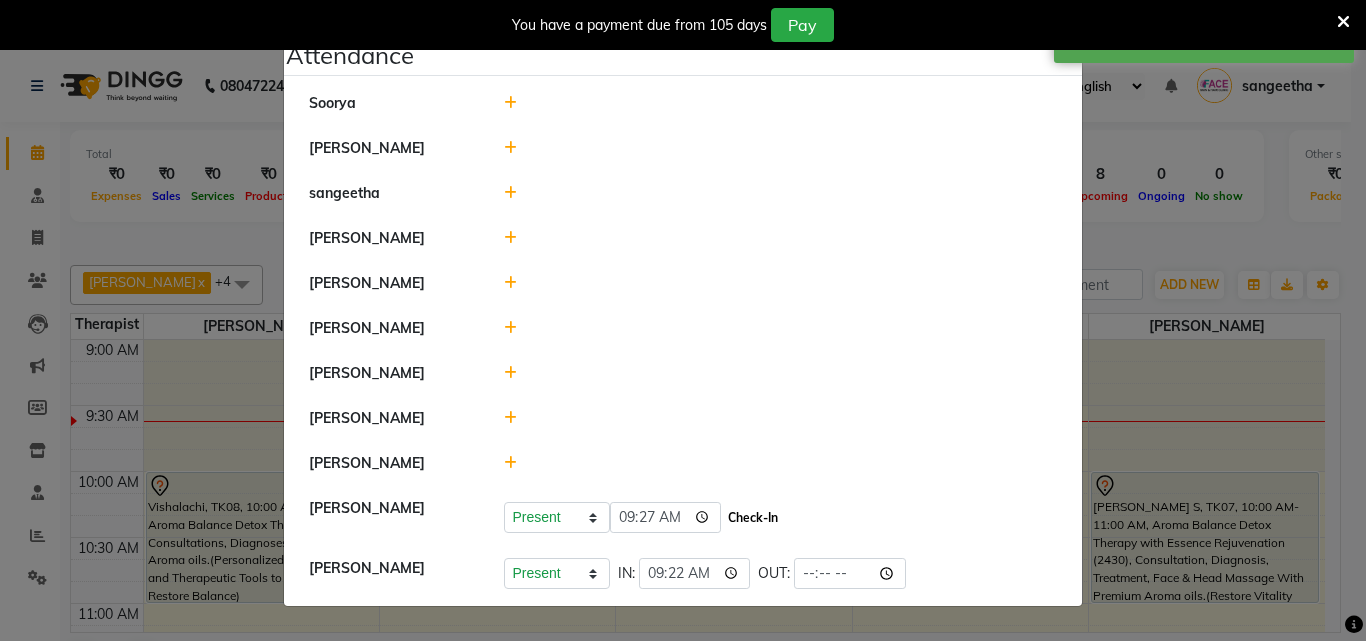click on "Check-In" 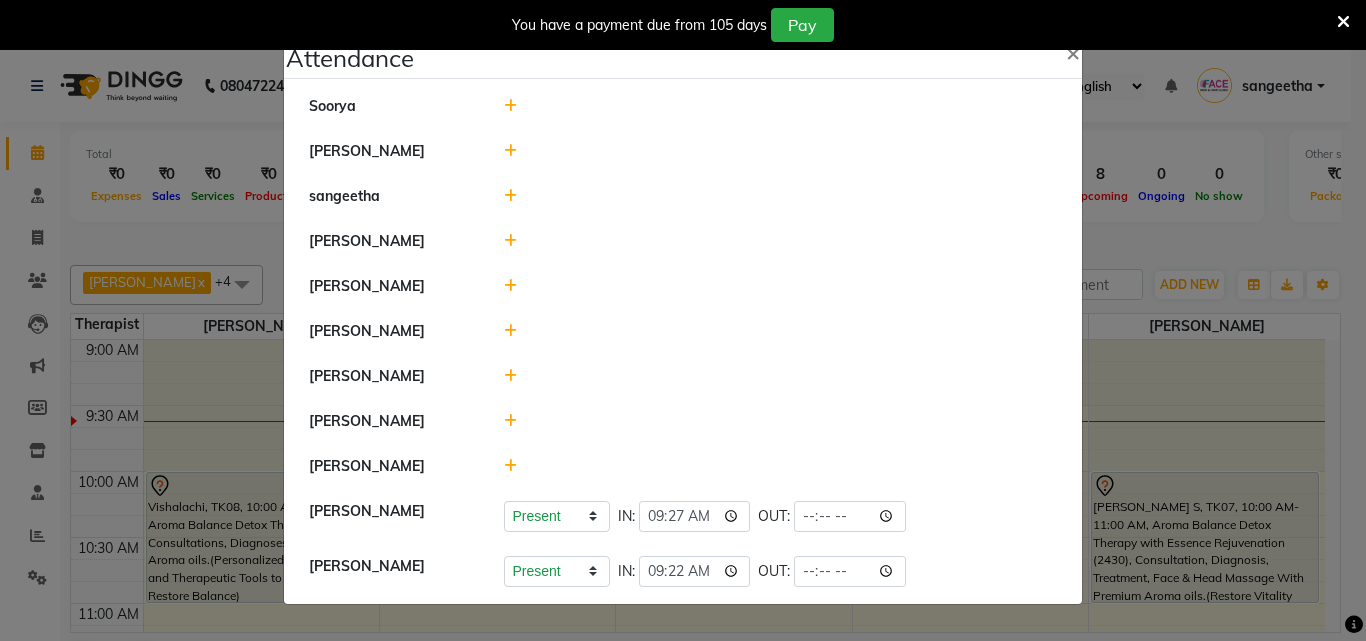 click 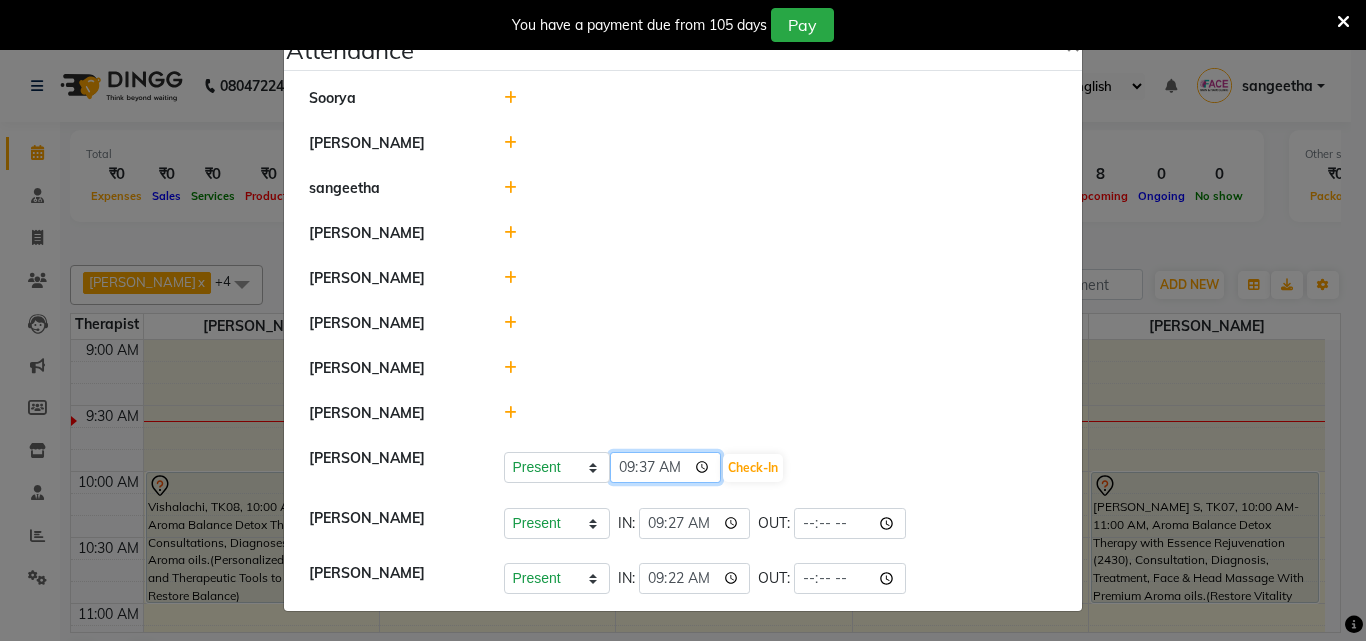 click on "09:37" 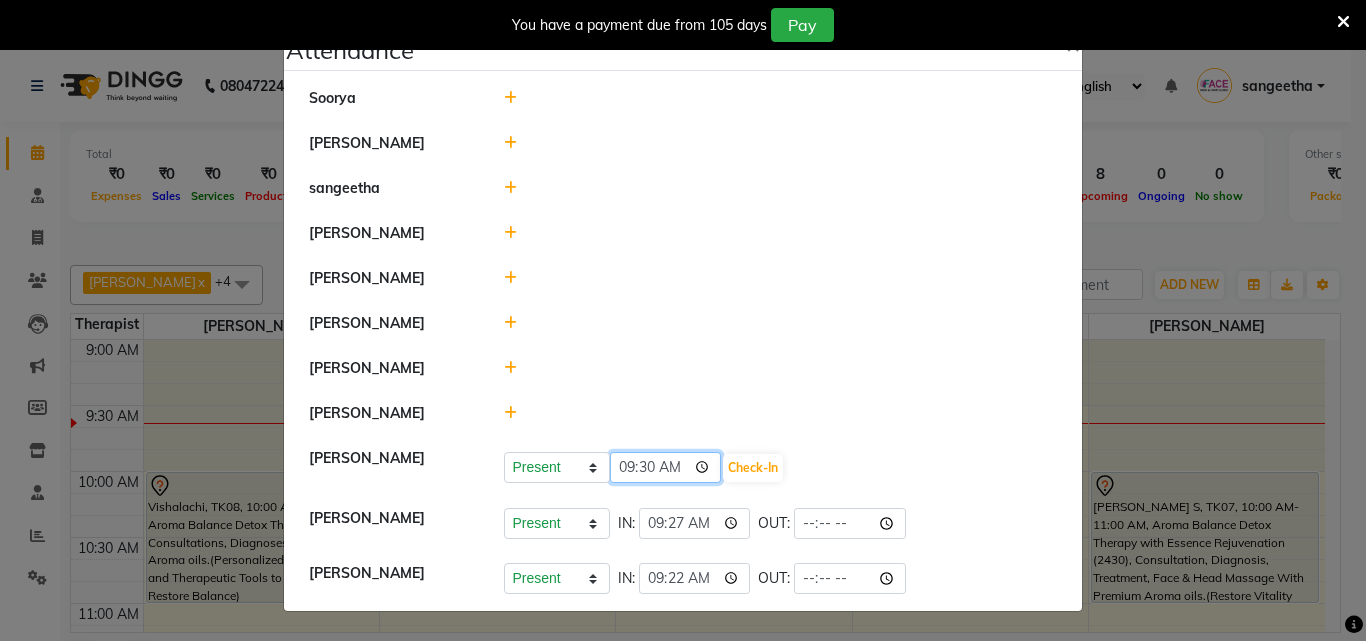 type on "09:30" 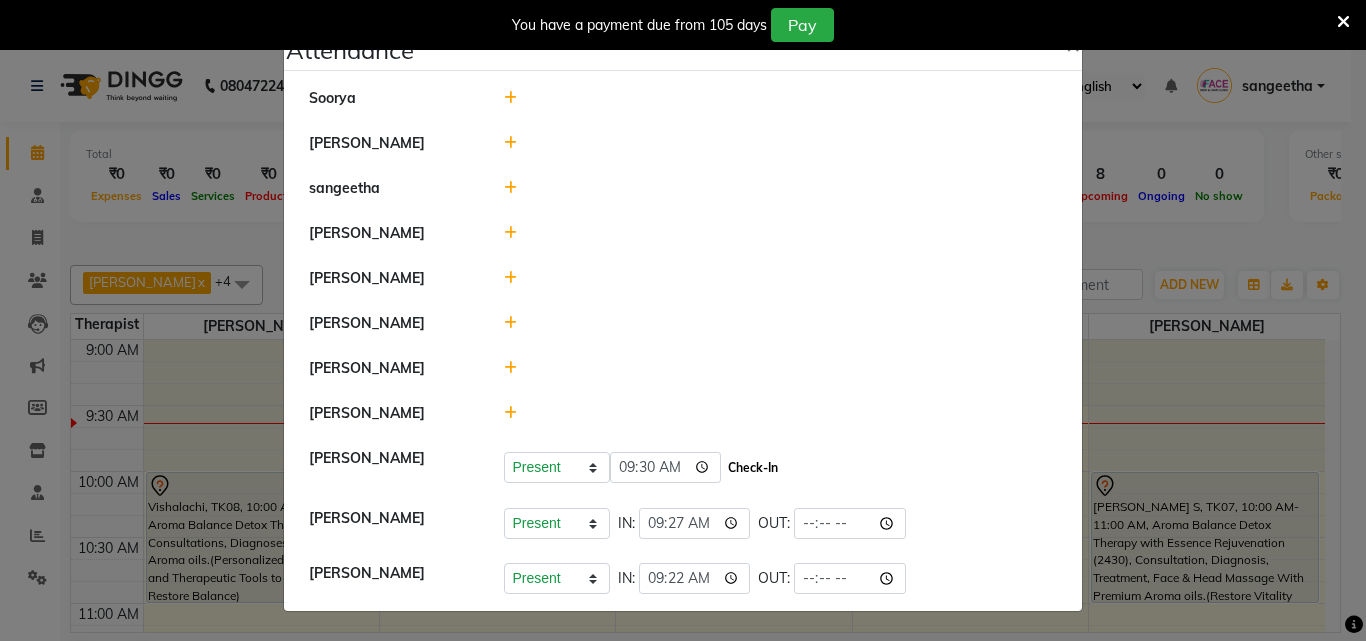click on "Check-In" 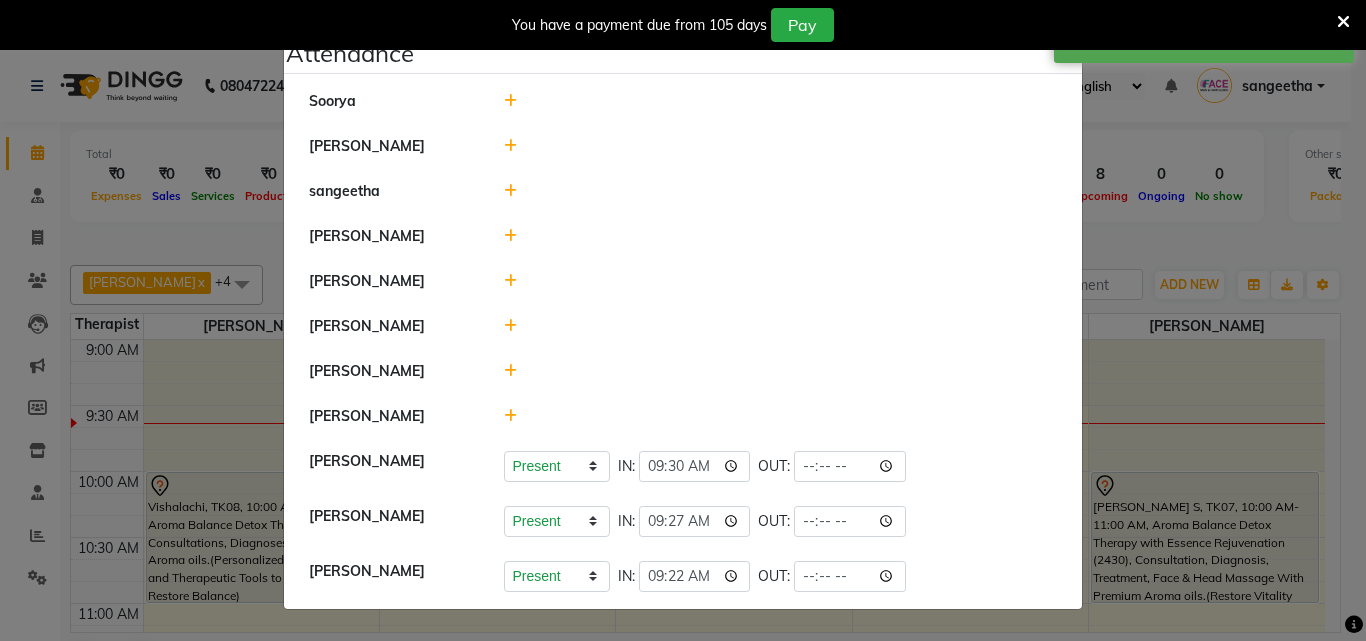 click on "Attendance ×  [PERSON_NAME] [PERSON_NAME]   [PERSON_NAME]   [PERSON_NAME]   [PERSON_NAME] M   Present   Absent   Late   Half Day   Weekly Off  IN:  09:30 OUT:   [PERSON_NAME]   Present   Absent   Late   Half Day   Weekly Off  IN:  09:27 OUT:   [PERSON_NAME]   Present   Absent   Late   Half Day   Weekly Off  IN:  09:22 OUT:" 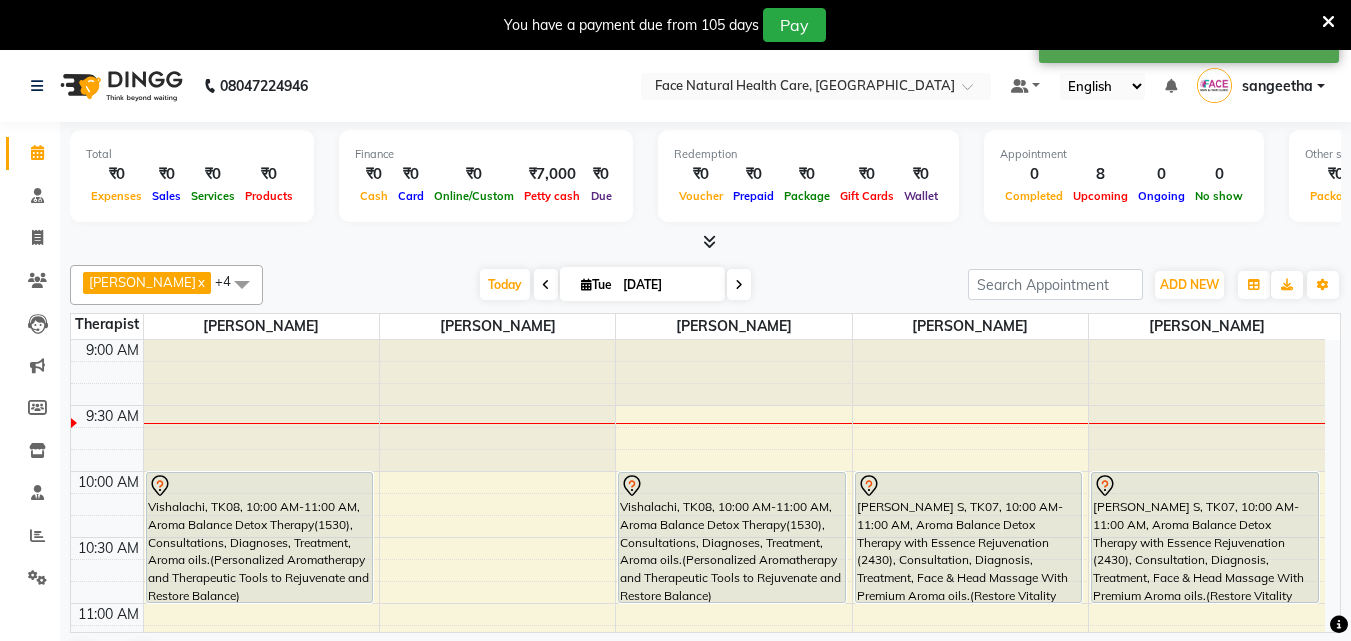 scroll, scrollTop: 255, scrollLeft: 0, axis: vertical 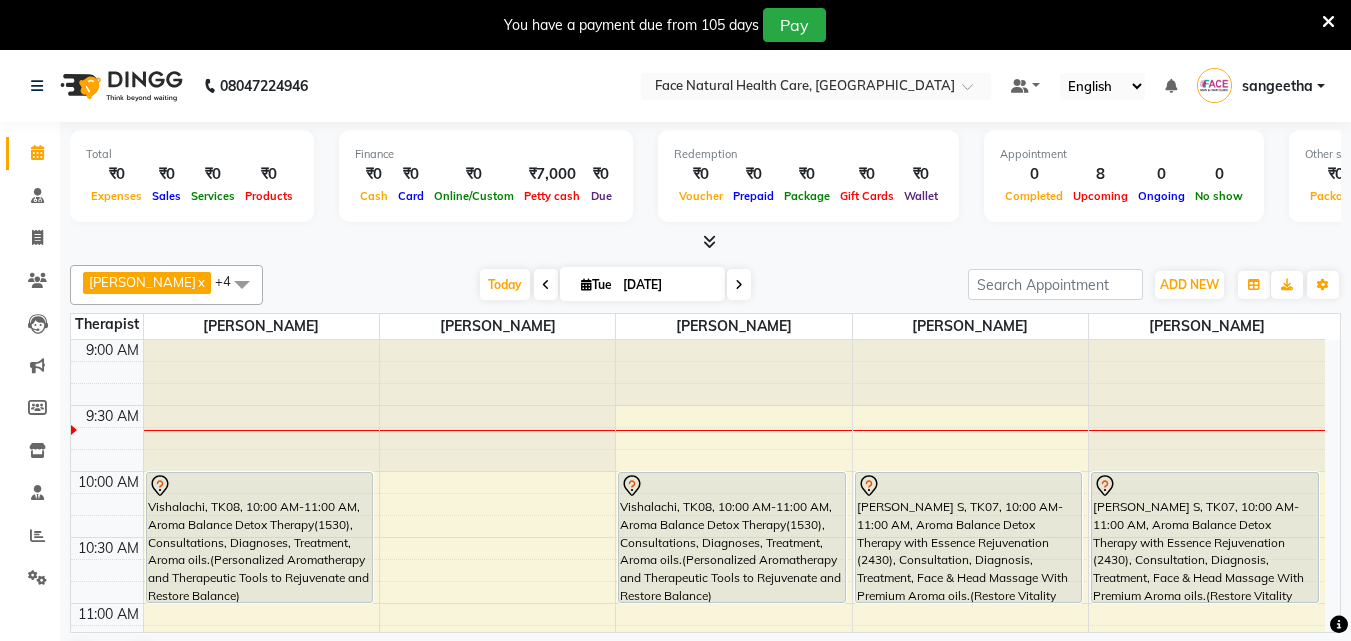 click at bounding box center [1328, 21] 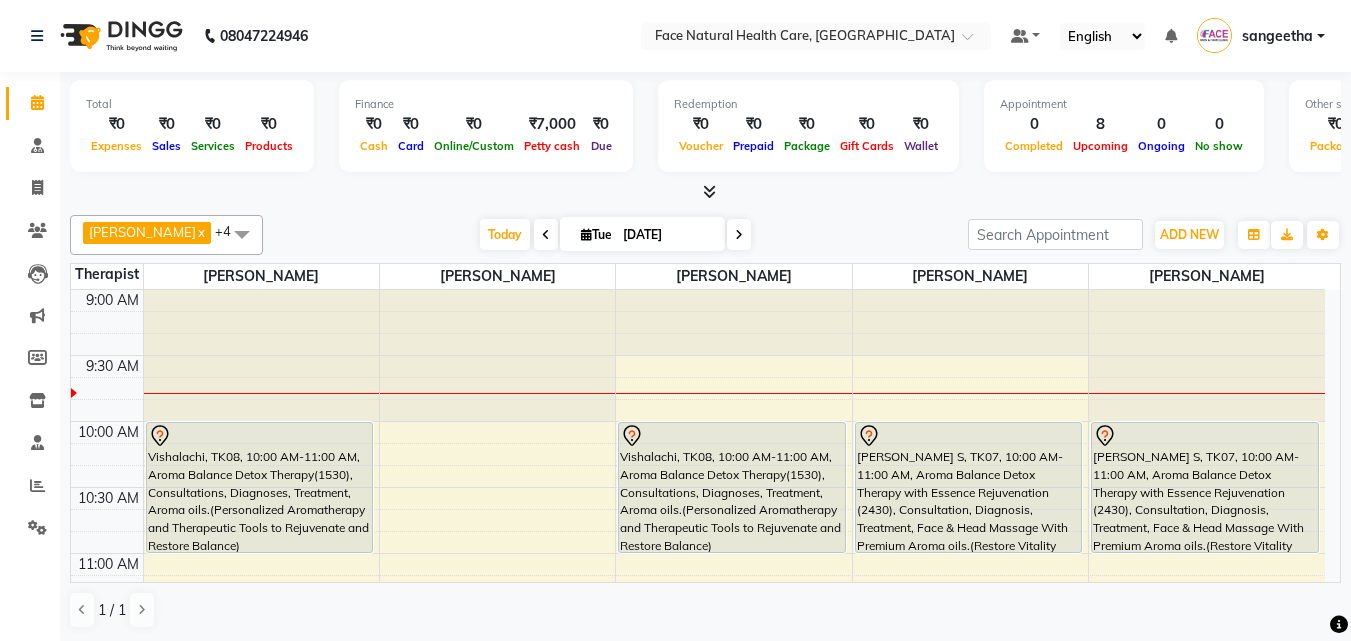 click on "8" at bounding box center (1100, 124) 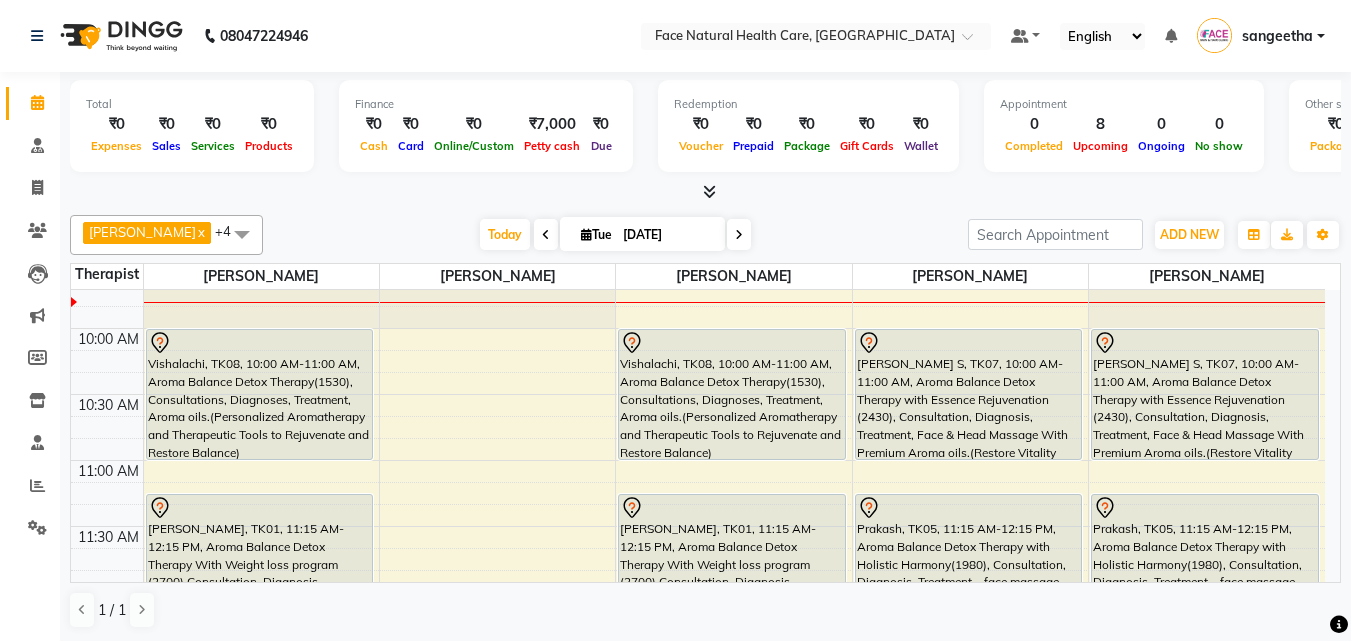 scroll, scrollTop: 0, scrollLeft: 0, axis: both 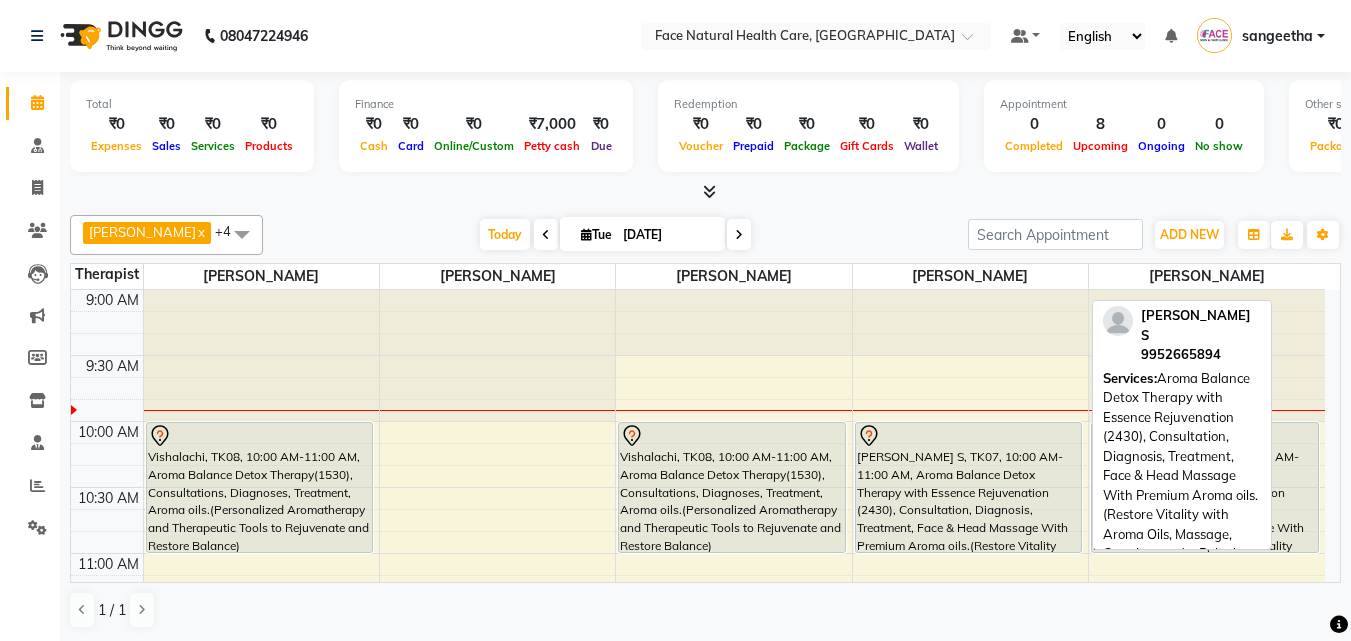 click on "[PERSON_NAME] S, TK07, 10:00 AM-11:00 AM, Aroma Balance Detox Therapy with Essence Rejuvenation  (2430), Consultation, Diagnosis, Treatment,  Face & Head Massage With Premium Aroma oils.(Restore Vitality with Aroma Oils, Massage, Cupping, and a Relaxing Steam Bath)" at bounding box center [969, 487] 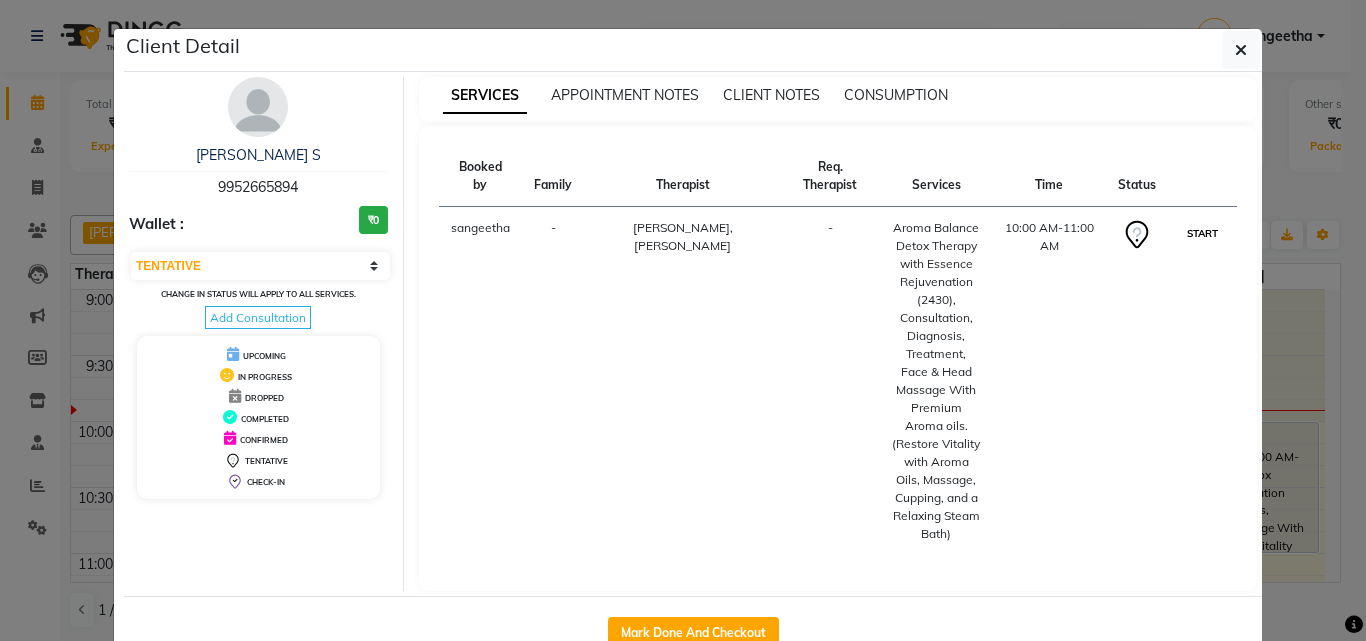 click on "START" at bounding box center (1202, 233) 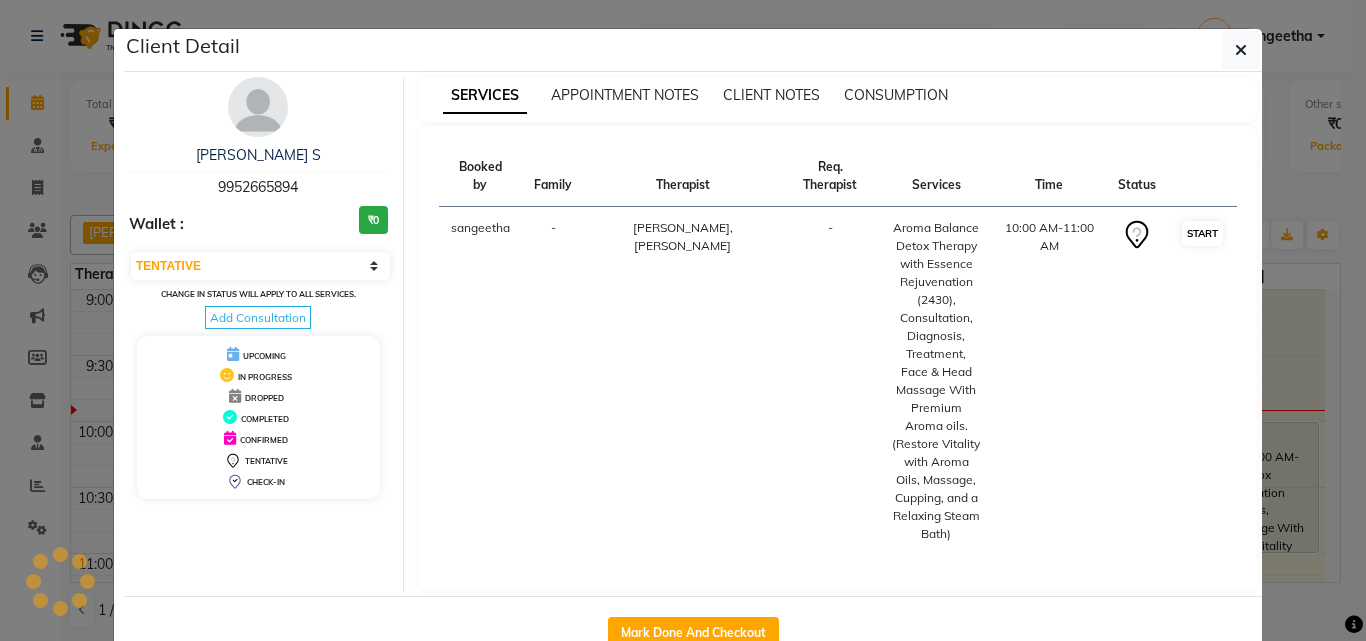 select on "1" 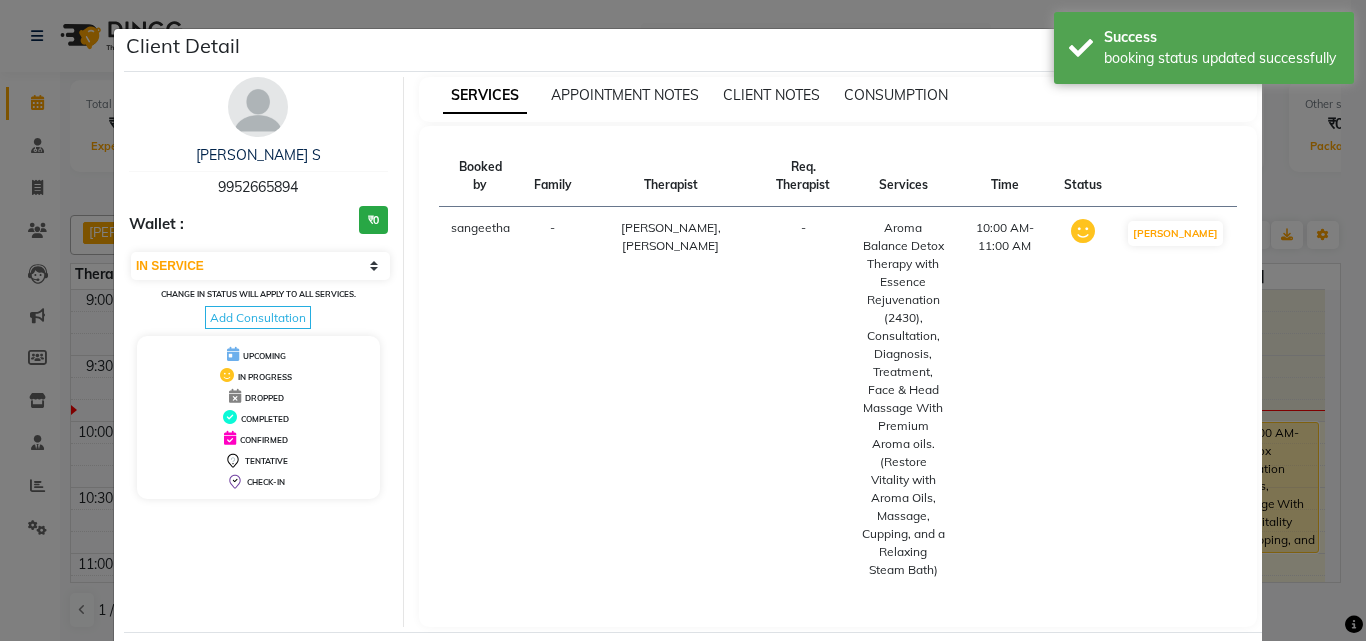 click on "Client Detail  [PERSON_NAME] S   9952665894 Wallet : ₹0 Select IN SERVICE CONFIRMED TENTATIVE CHECK IN MARK DONE DROPPED UPCOMING Change in status will apply to all services. Add Consultation UPCOMING IN PROGRESS DROPPED COMPLETED CONFIRMED TENTATIVE CHECK-IN SERVICES APPOINTMENT NOTES CLIENT NOTES CONSUMPTION Booked by Family Therapist Req. Therapist Services Time Status  [PERSON_NAME] [PERSON_NAME] M -  Aroma Balance Detox Therapy with Essence Rejuvenation  (2430), Consultation, Diagnosis, Treatment,  Face & Head Massage With Premium Aroma oils.(Restore Vitality with Aroma Oils, Massage, Cupping, and a Relaxing Steam Bath)   10:00 AM-11:00 AM   MARK DONE   Mark Done And Checkout" 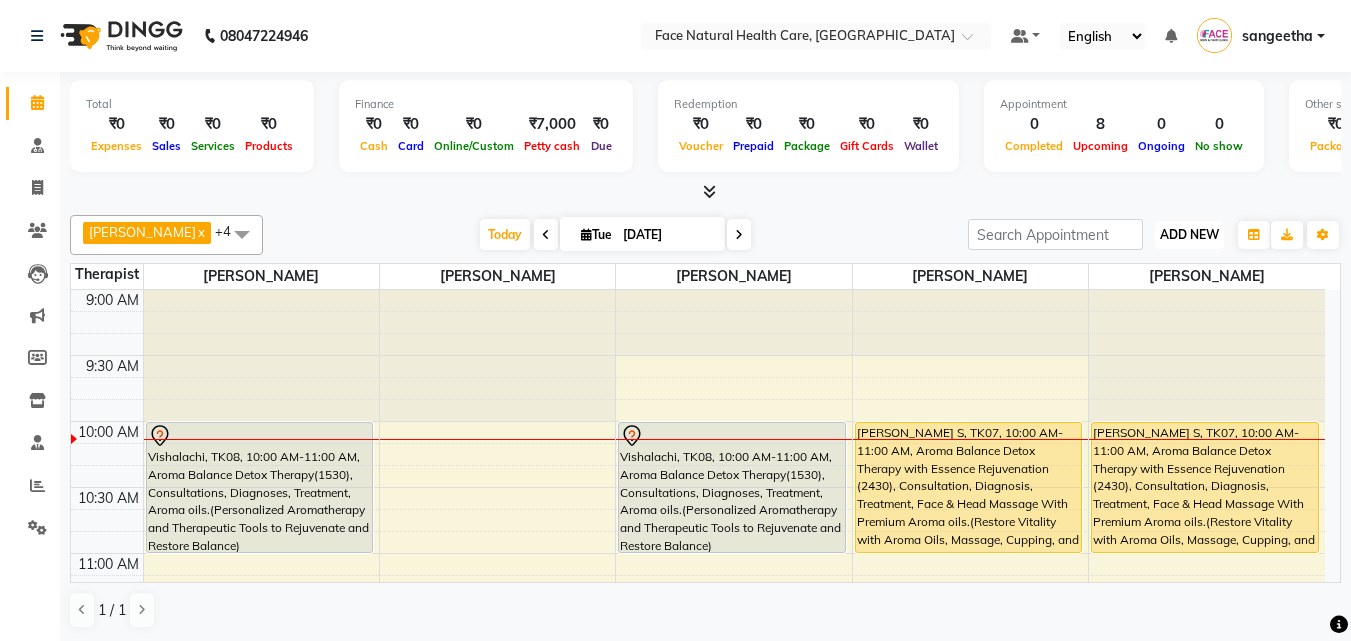 click on "ADD NEW" at bounding box center (1189, 234) 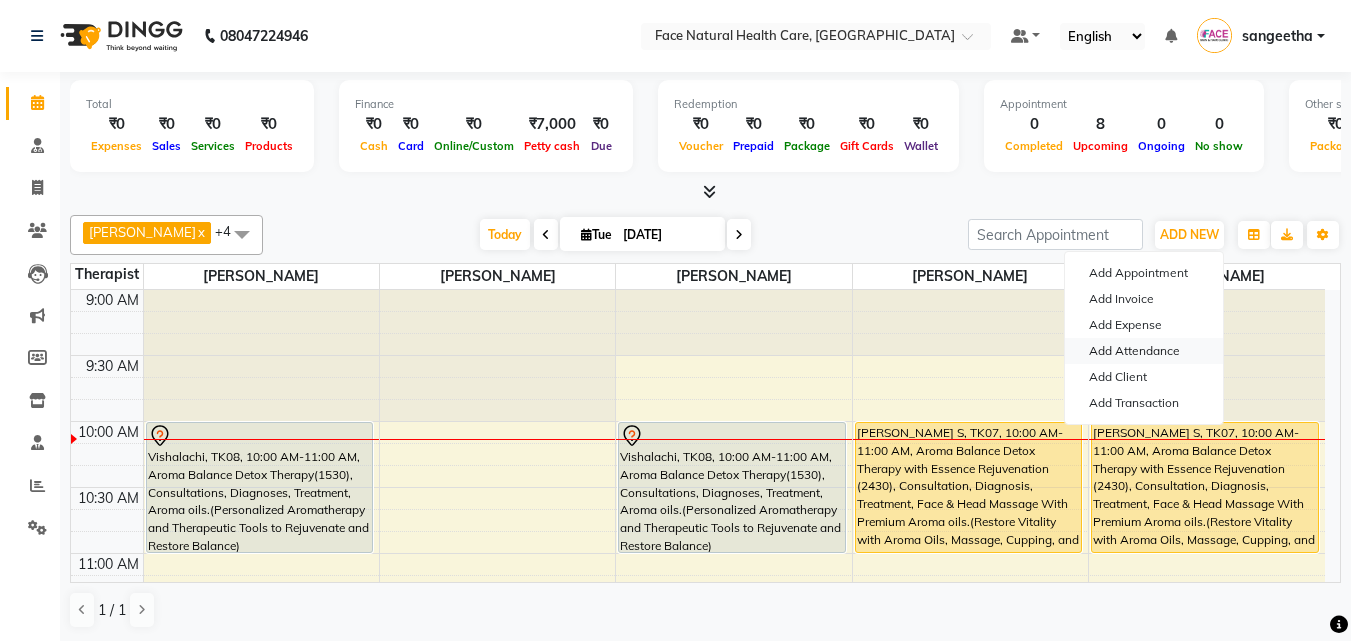 click on "Add Attendance" at bounding box center [1144, 351] 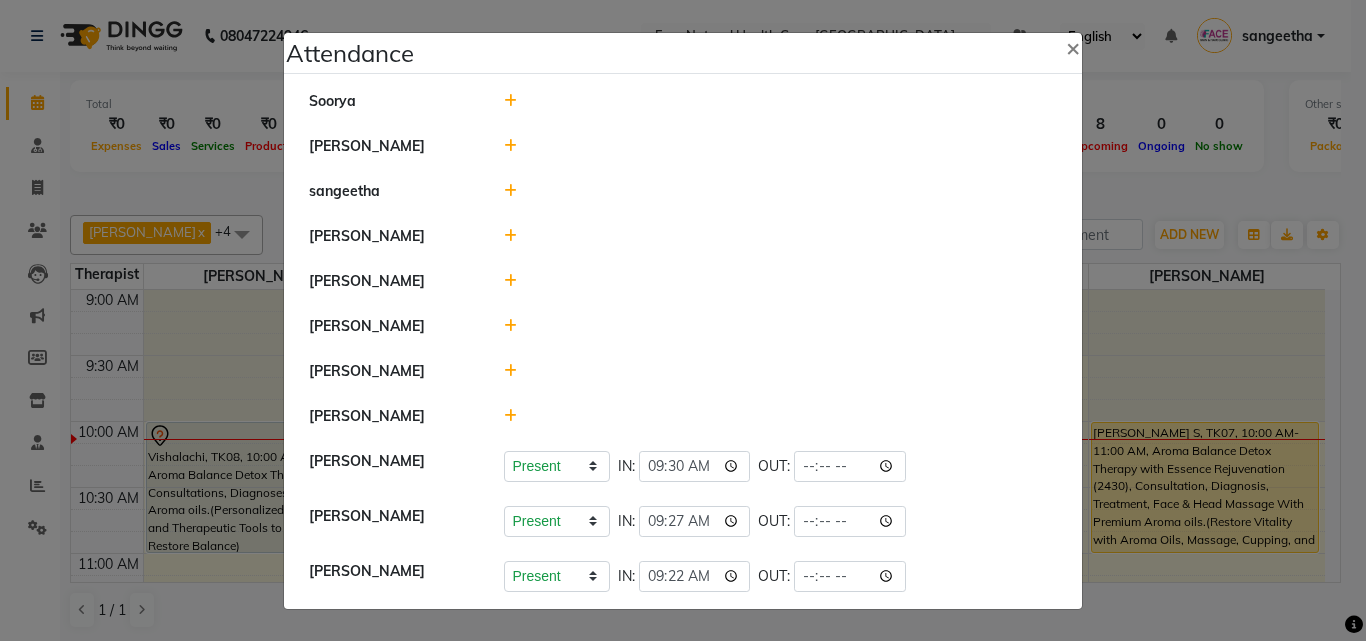 click 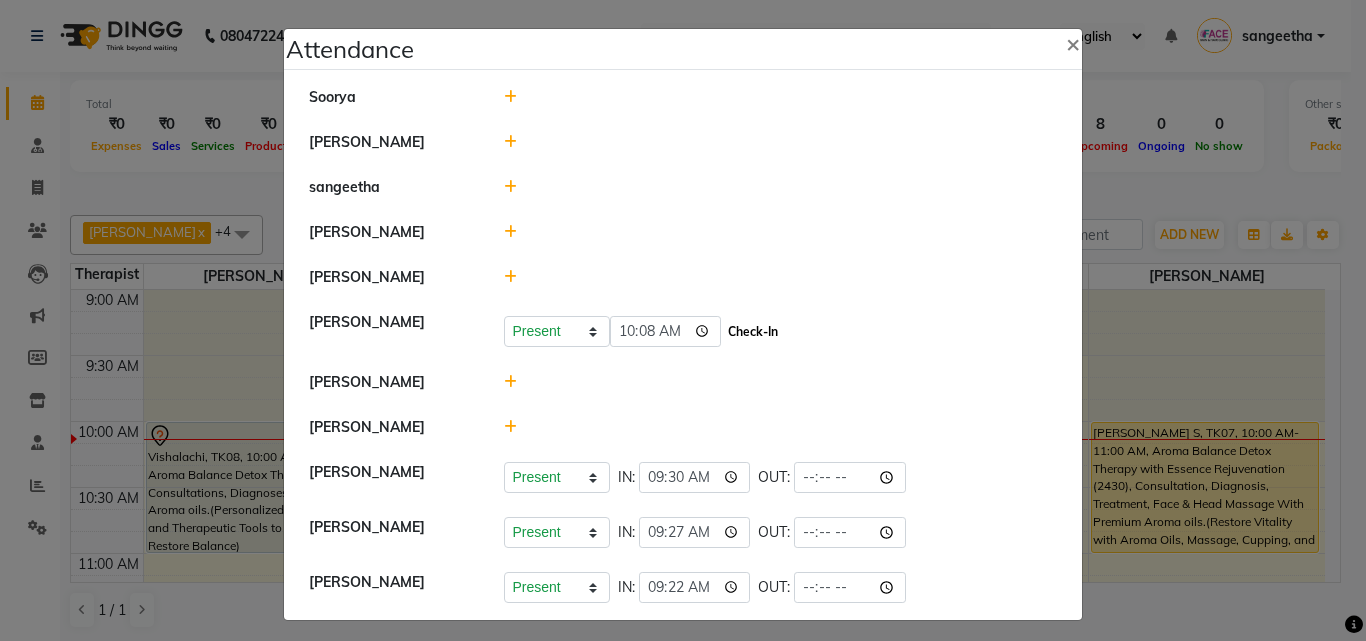 click on "Check-In" 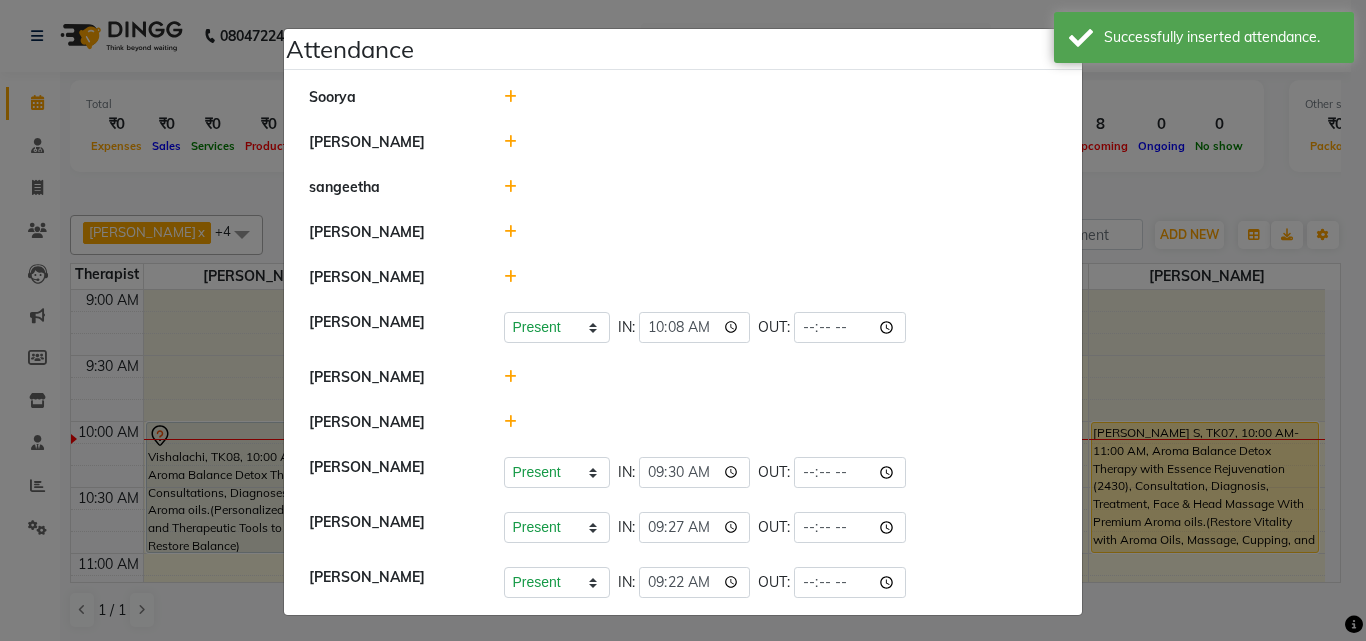 click on "Attendance ×  [PERSON_NAME] [PERSON_NAME]   [PERSON_NAME]   [PERSON_NAME]   Present   Absent   Late   Half Day   Weekly Off  IN:  10:08 OUT:   [PERSON_NAME]   [PERSON_NAME] M   Present   Absent   Late   Half Day   Weekly Off  IN:  09:30 OUT:   [PERSON_NAME]   Present   Absent   Late   Half Day   Weekly Off  IN:  09:27 OUT:   [PERSON_NAME]   Present   Absent   Late   Half Day   Weekly Off  IN:  09:22 OUT:" 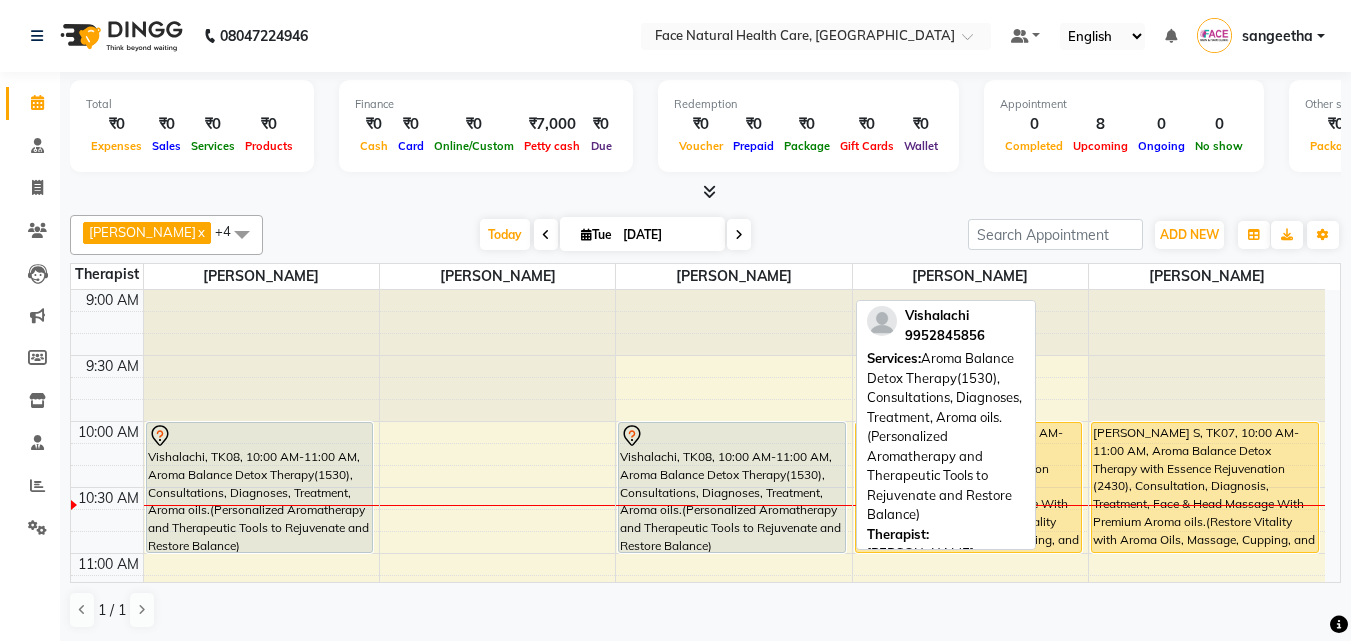 click at bounding box center (732, 436) 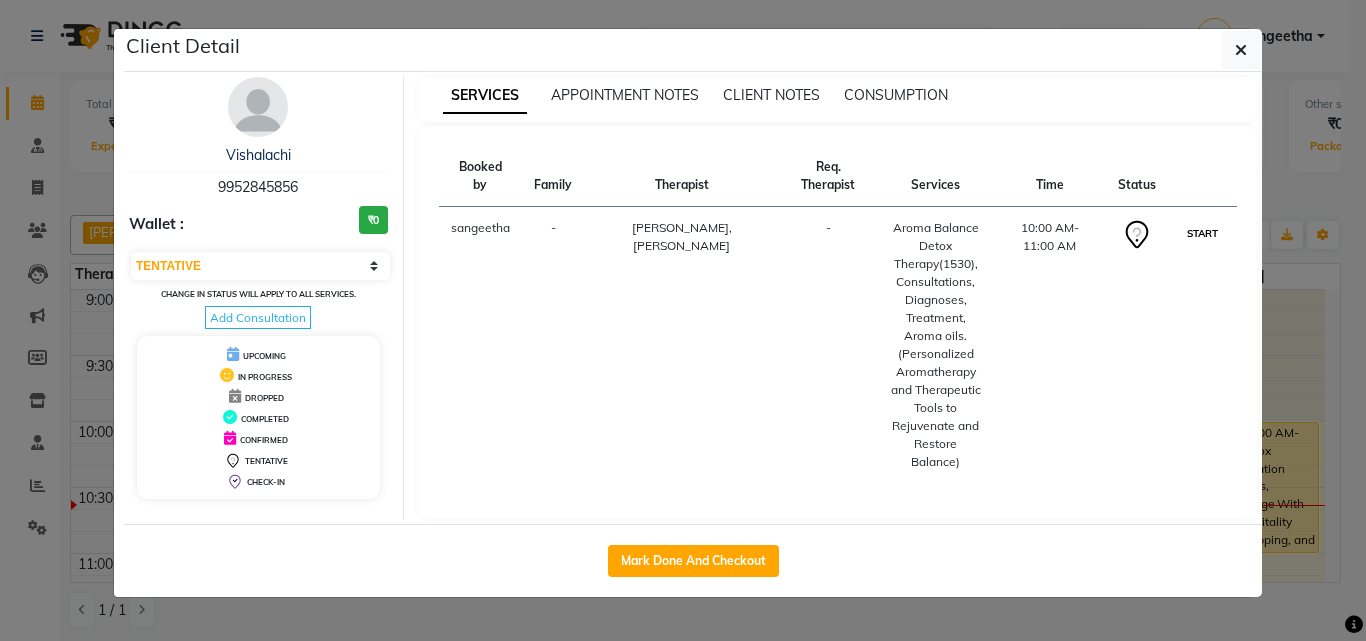 click on "START" at bounding box center [1202, 233] 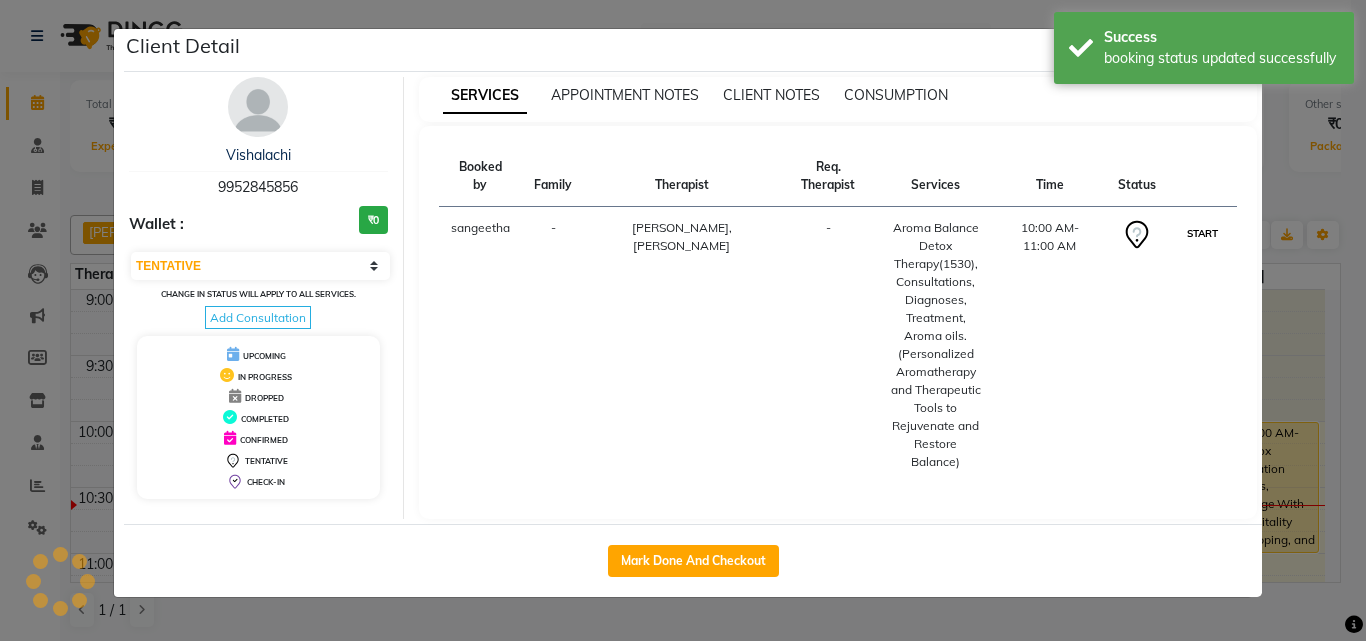 click on "START" at bounding box center [1202, 233] 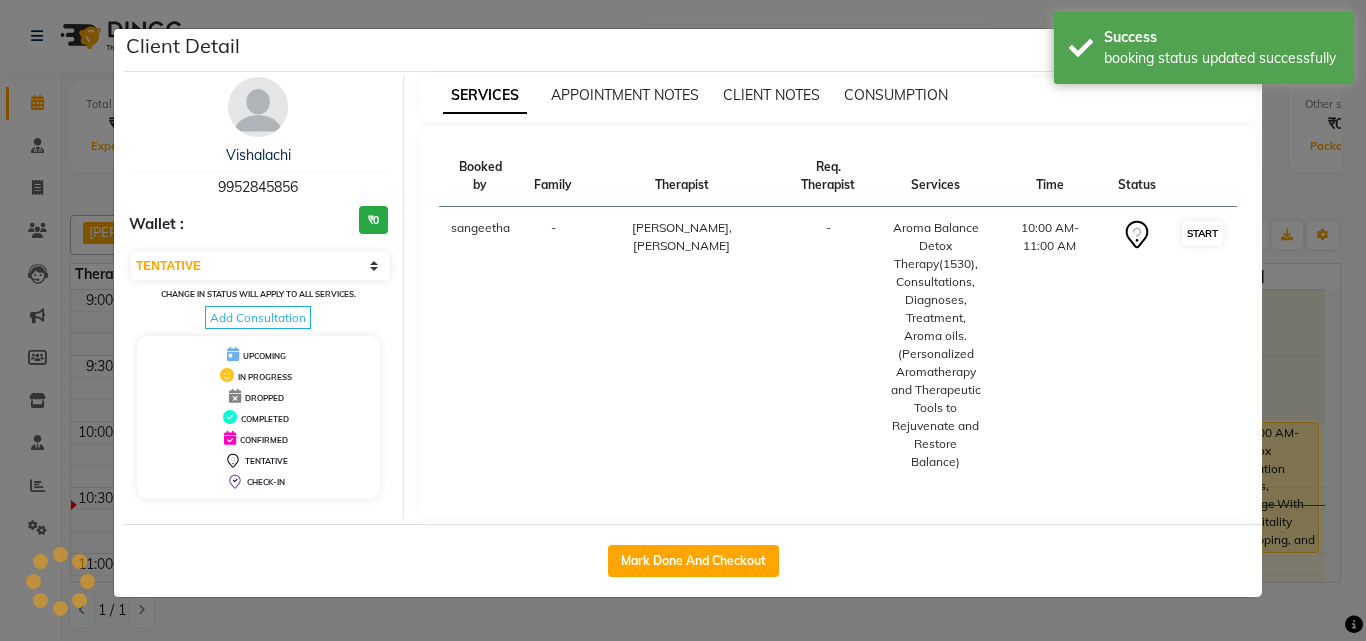 select on "1" 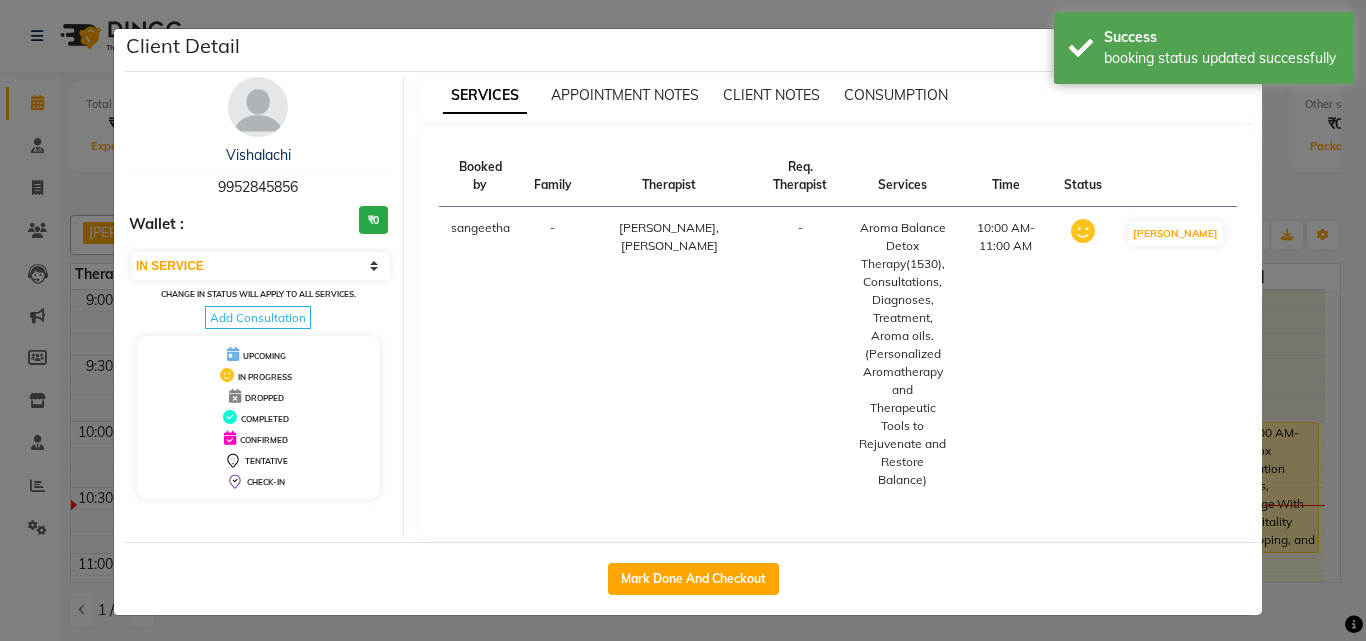 click on "Client Detail  Vishalachi    9952845856 Wallet : ₹0 Select IN SERVICE CONFIRMED TENTATIVE CHECK IN MARK DONE DROPPED UPCOMING Change in status will apply to all services. Add Consultation UPCOMING IN PROGRESS DROPPED COMPLETED CONFIRMED TENTATIVE CHECK-IN SERVICES APPOINTMENT NOTES CLIENT NOTES CONSUMPTION Booked by Family Therapist Req. Therapist Services Time Status  sangeetha  - [PERSON_NAME] -  Aroma Balance Detox Therapy(1530), Consultations, Diagnoses, Treatment, Aroma oils.(Personalized Aromatherapy and Therapeutic Tools to Rejuvenate and Restore Balance)   10:00 AM-11:00 AM   MARK DONE   Mark Done And Checkout" 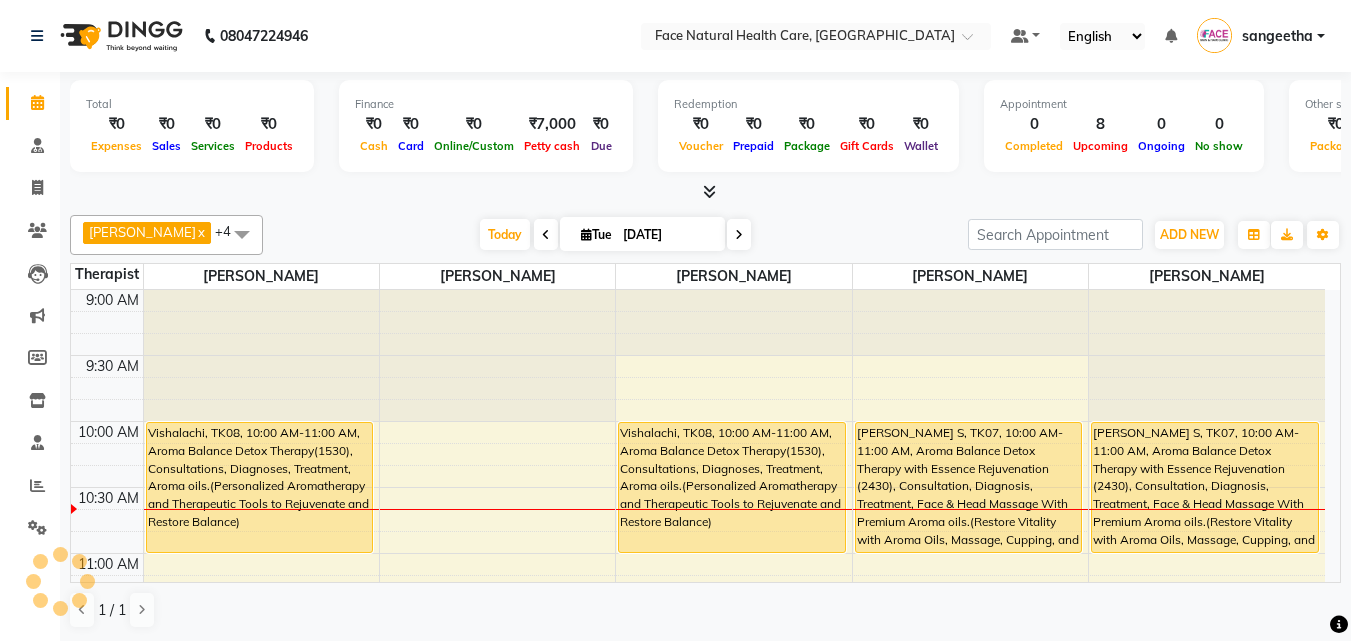 drag, startPoint x: 875, startPoint y: 396, endPoint x: 1129, endPoint y: 523, distance: 283.98062 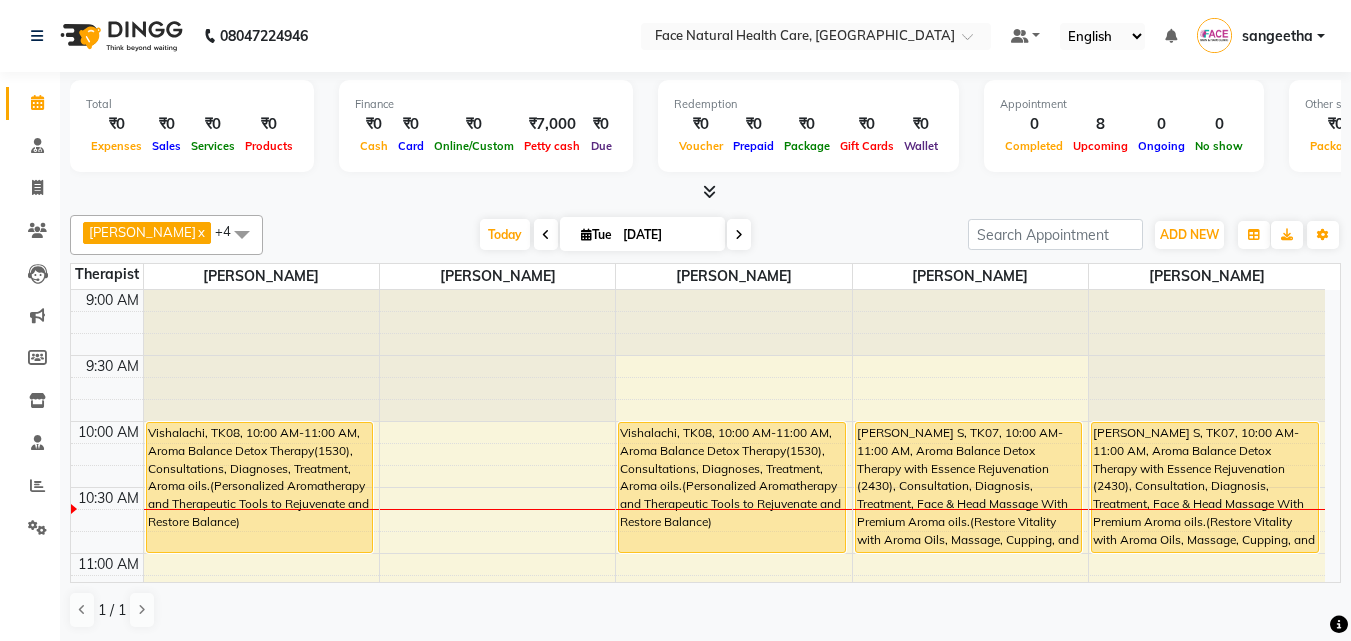 click at bounding box center (739, 235) 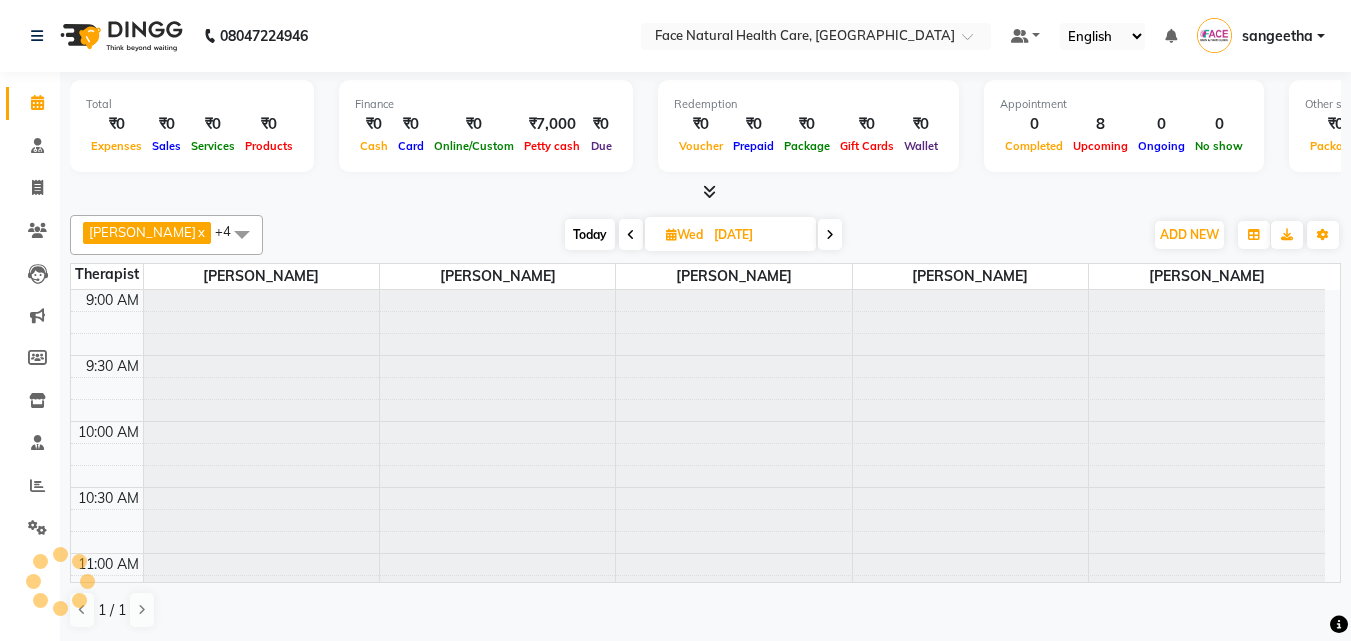 scroll, scrollTop: 133, scrollLeft: 0, axis: vertical 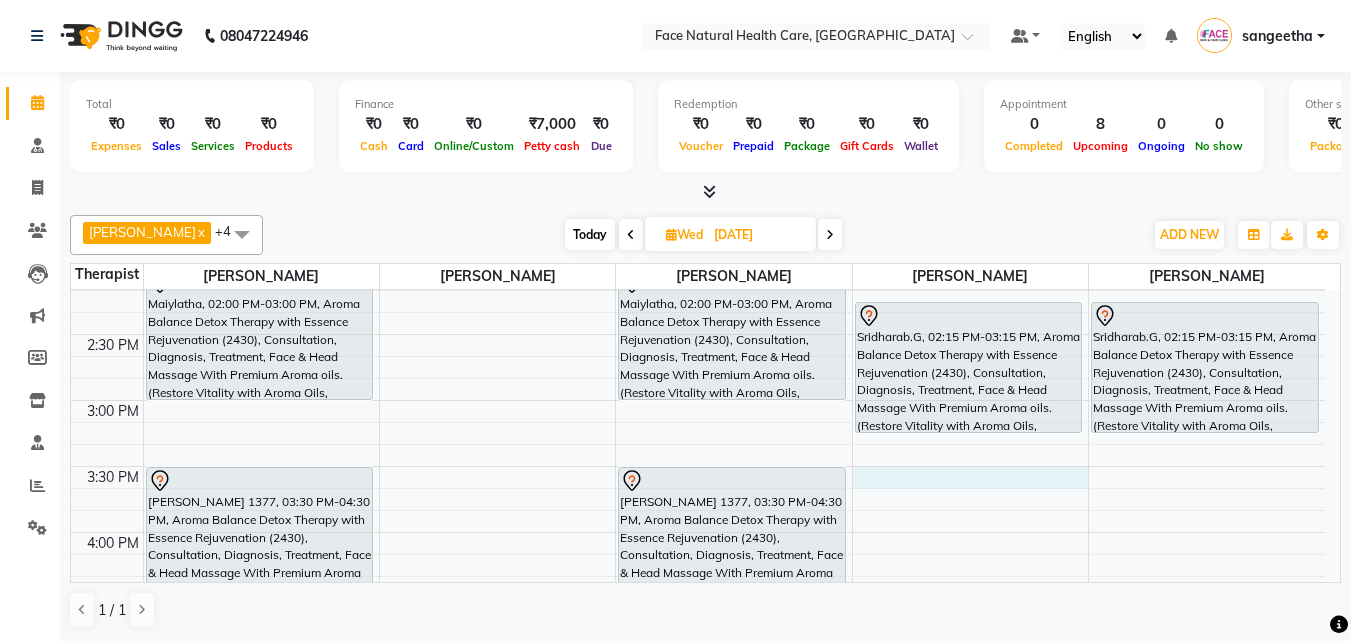 click on "9:00 AM 9:30 AM 10:00 AM 10:30 AM 11:00 AM 11:30 AM 12:00 PM 12:30 PM 1:00 PM 1:30 PM 2:00 PM 2:30 PM 3:00 PM 3:30 PM 4:00 PM 4:30 PM 5:00 PM 5:30 PM 6:00 PM 6:30 PM             [GEOGRAPHIC_DATA], 10:00 AM-11:00 AM, Aroma Balance Detox Therapy with Holistic Harmony(1980), Consultation, Diagnosis, Treatment, , face massage, With Special  Aroma oils.(A Perfect Blend of Aromatherapy, Massage, and Advanced Tools for Healing and Detoxification)             [PERSON_NAME] U, 11:00 AM-12:00 PM, Aroma Balance Detox Therapy with Holistic Harmony(1980), Consultation, Diagnosis, Treatment, , face massage, With Special  Aroma oils.(A Perfect Blend of Aromatherapy, Massage, and Advanced Tools for Healing and Detoxification)             Maiylatha, 02:00 PM-03:00 PM, Aroma Balance Detox Therapy with Essence Rejuvenation  (2430), Consultation, Diagnosis, Treatment,  Face & Head Massage With Premium Aroma oils.(Restore Vitality with Aroma Oils, Massage, Cupping, and a Relaxing Steam Bath)" at bounding box center (698, 268) 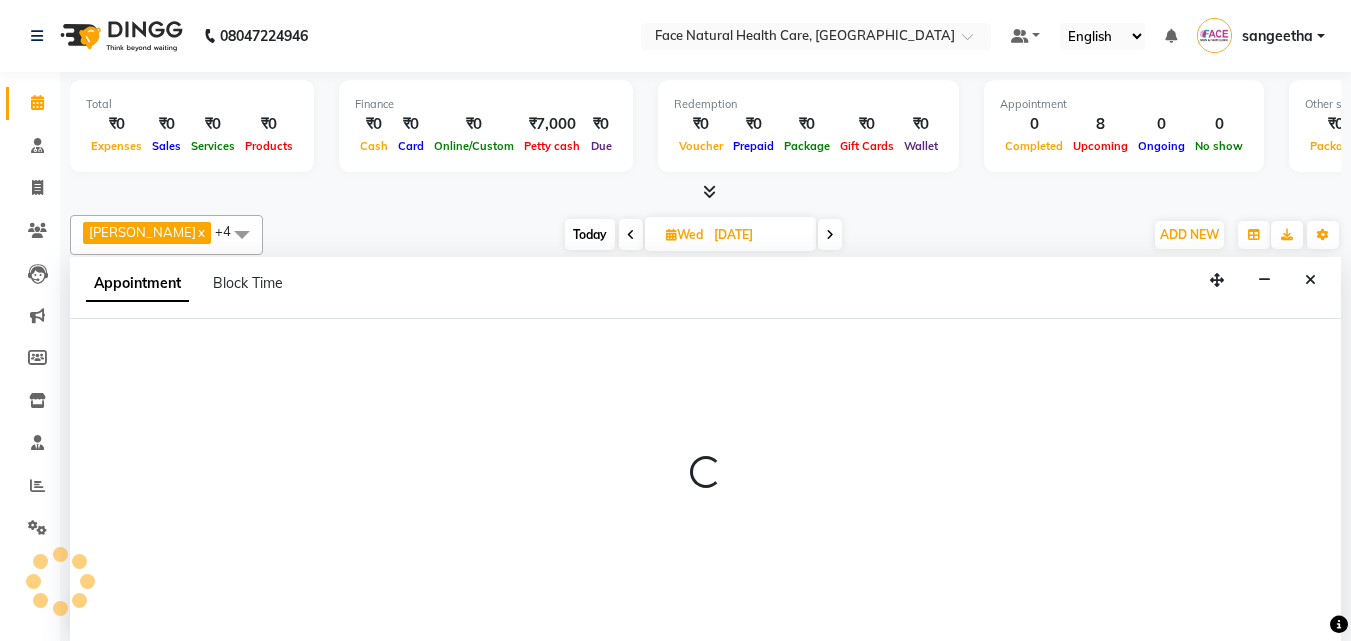 select on "38864" 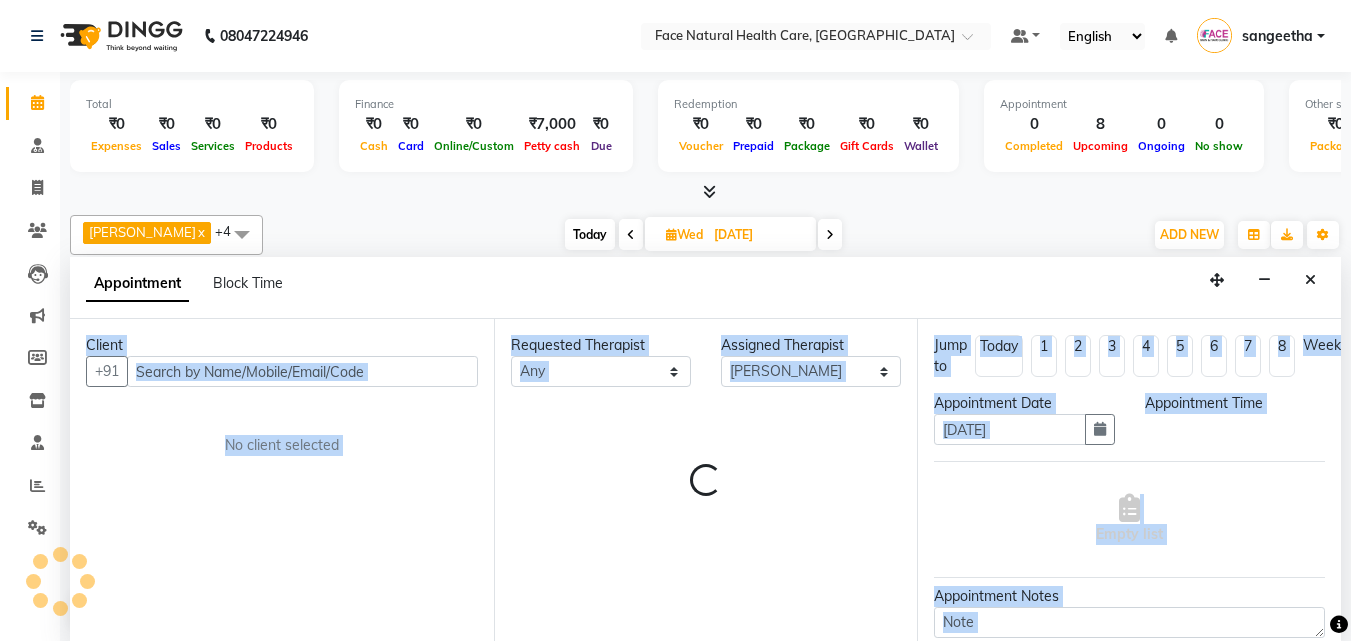 scroll, scrollTop: 1, scrollLeft: 0, axis: vertical 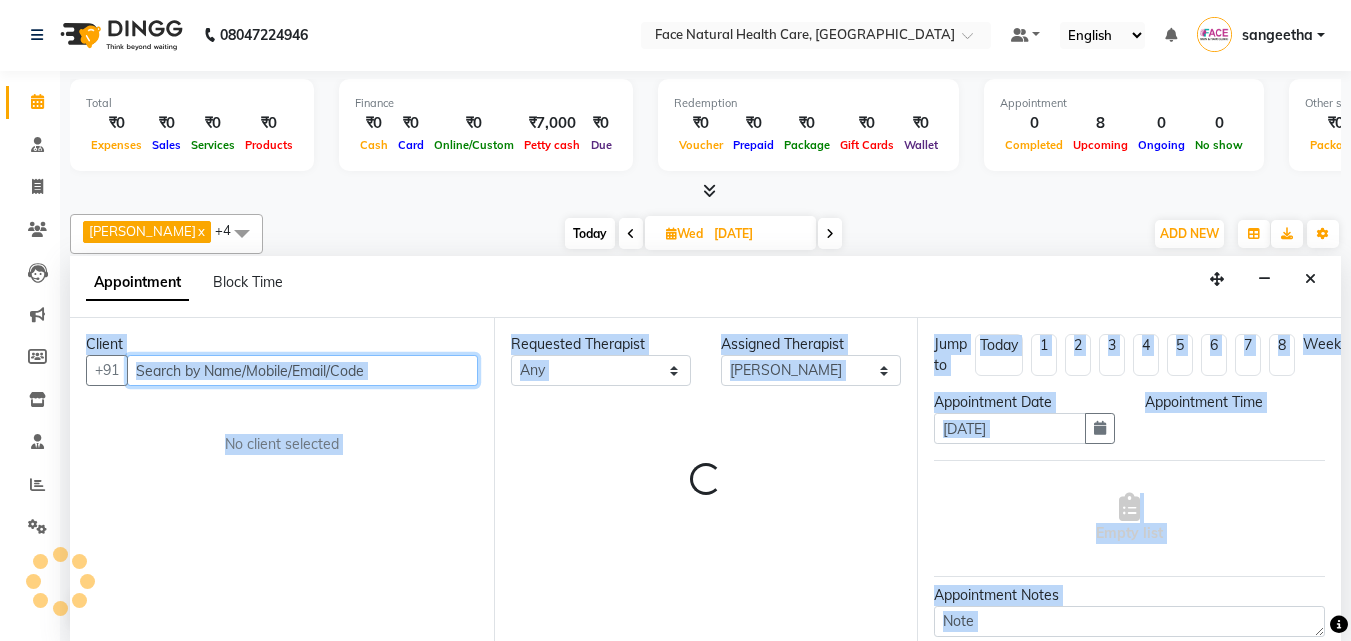 select on "930" 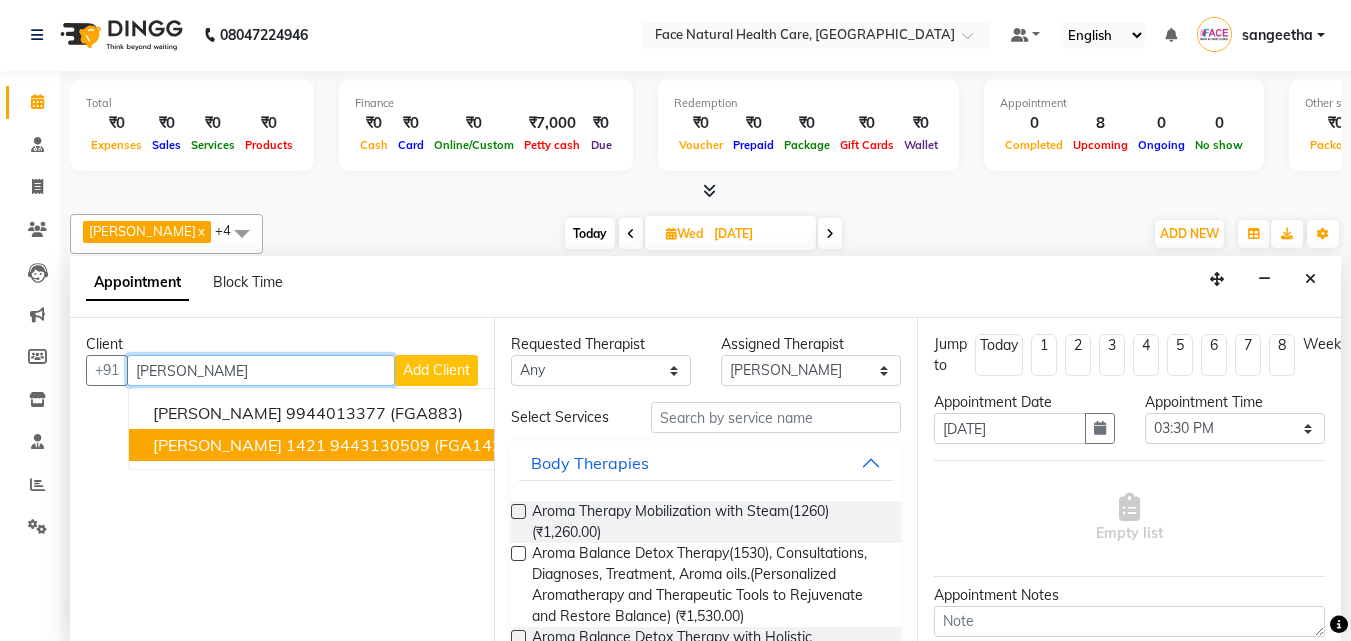 click on "(FGA1421)" at bounding box center (475, 445) 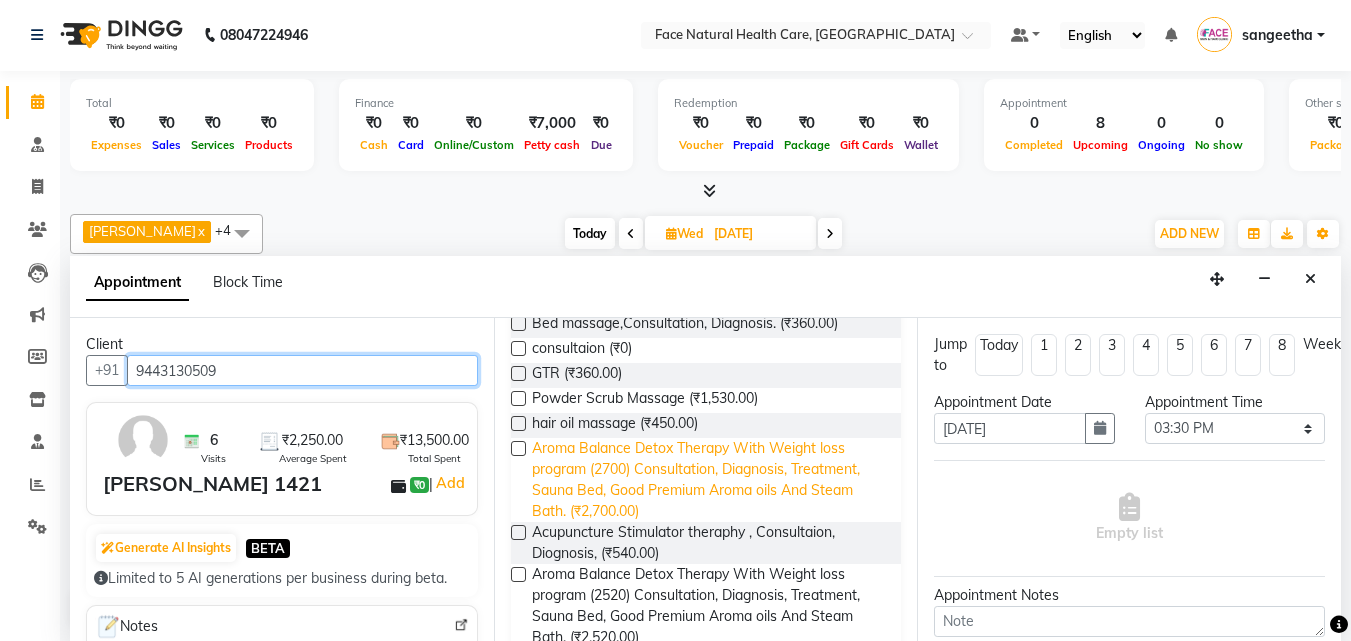 scroll, scrollTop: 913, scrollLeft: 0, axis: vertical 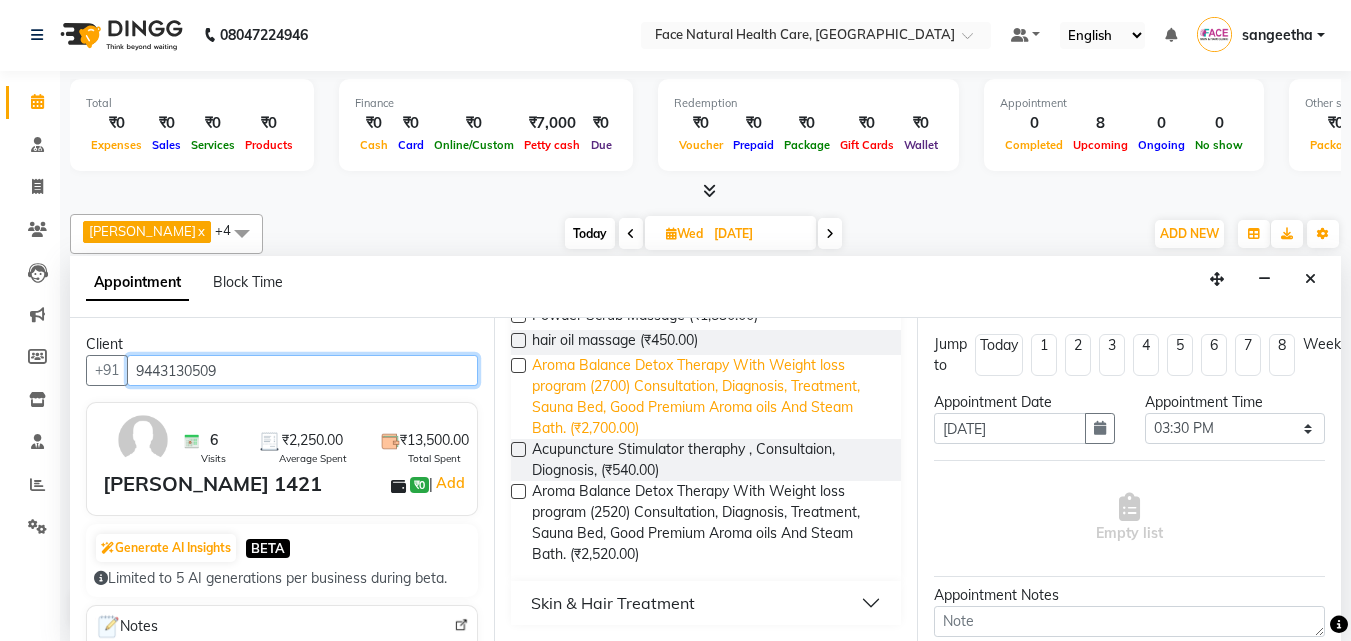 type on "9443130509" 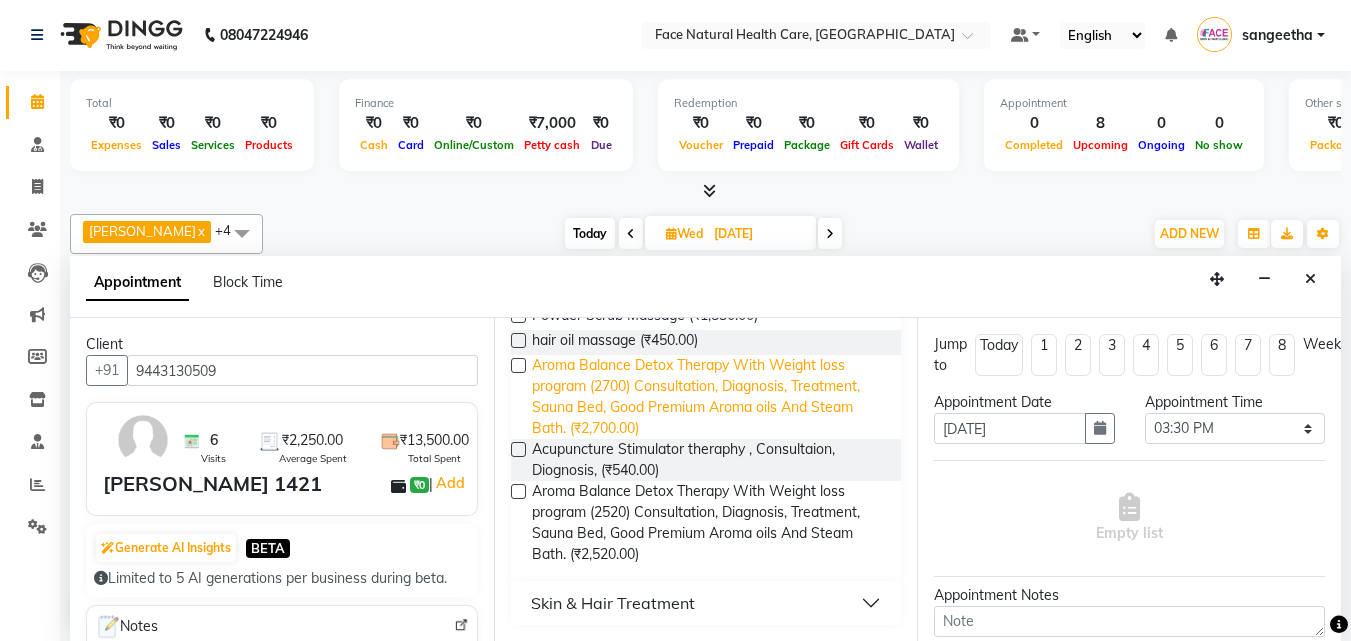 click on "Aroma Balance Detox Therapy With Weight loss program (2700) Consultation, Diagnosis, Treatment, Sauna Bed,  Good Premium Aroma oils And Steam Bath. (₹2,700.00)" at bounding box center [709, 397] 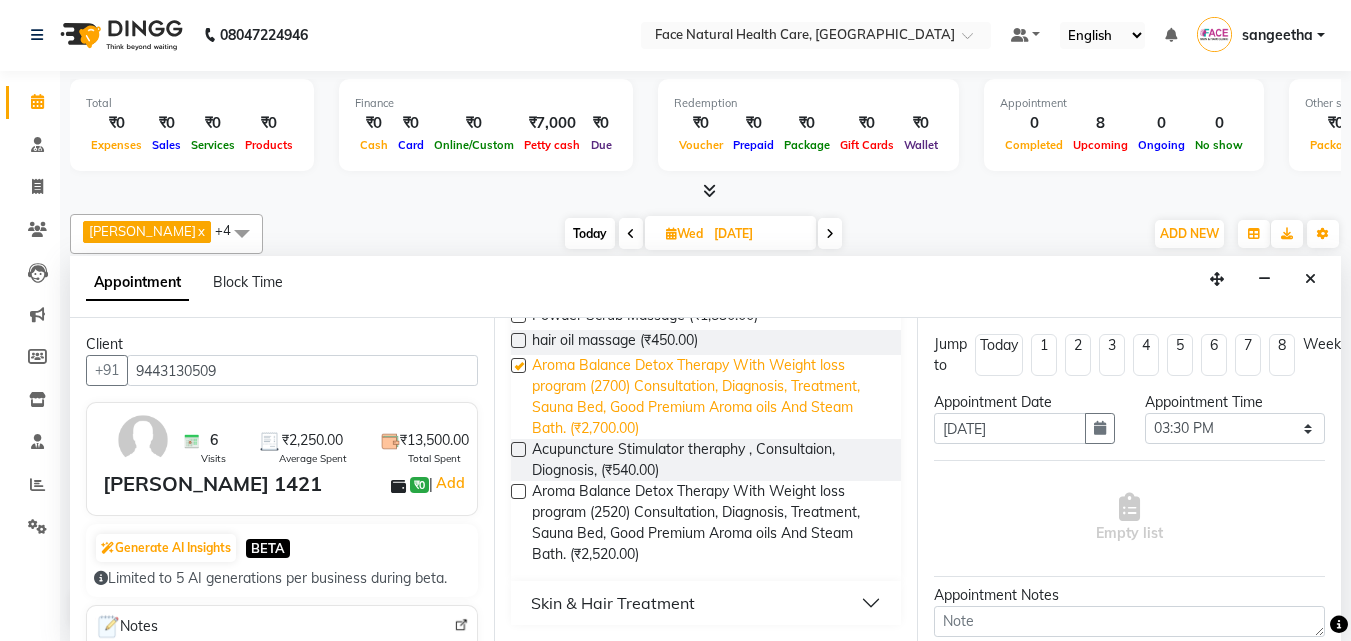 checkbox on "false" 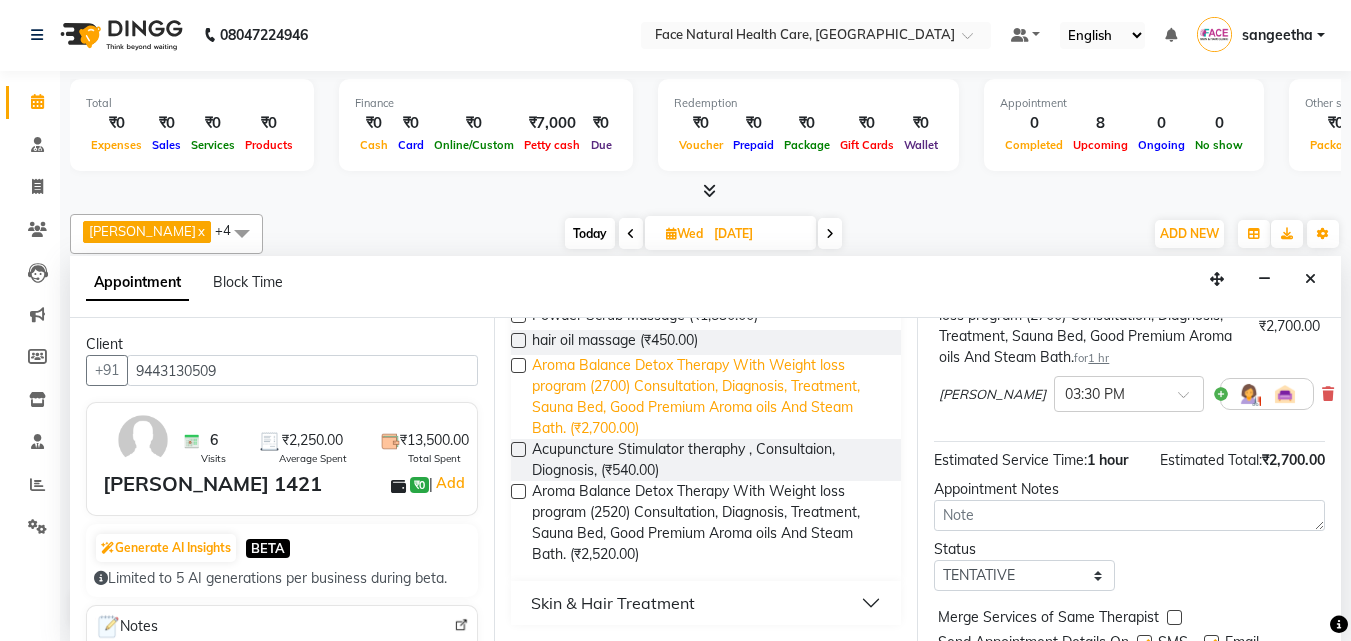 scroll, scrollTop: 192, scrollLeft: 0, axis: vertical 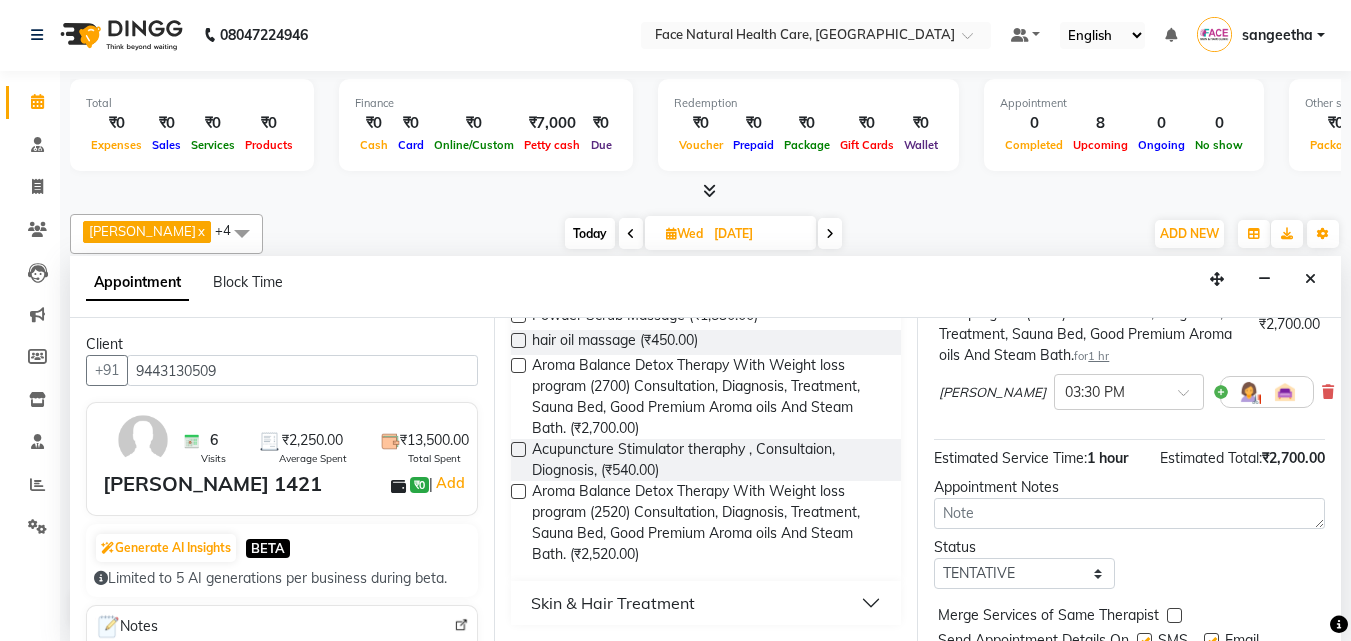 click at bounding box center [1249, 392] 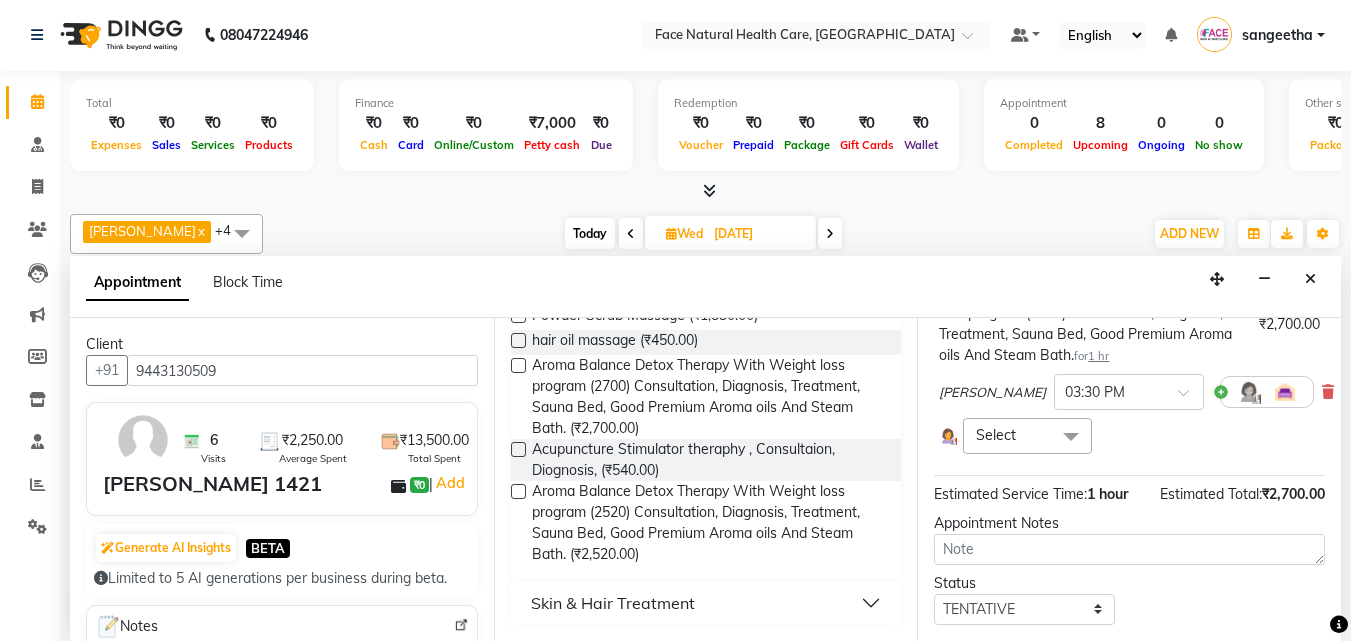 click at bounding box center [1071, 437] 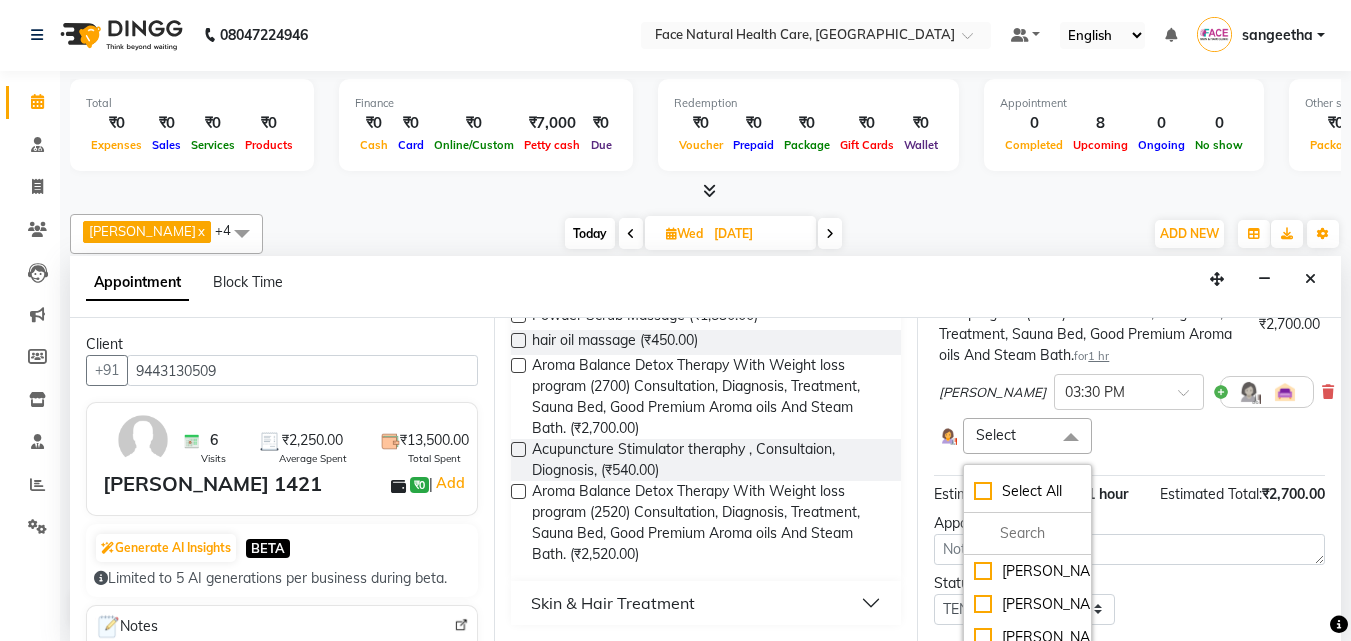 scroll, scrollTop: 79, scrollLeft: 0, axis: vertical 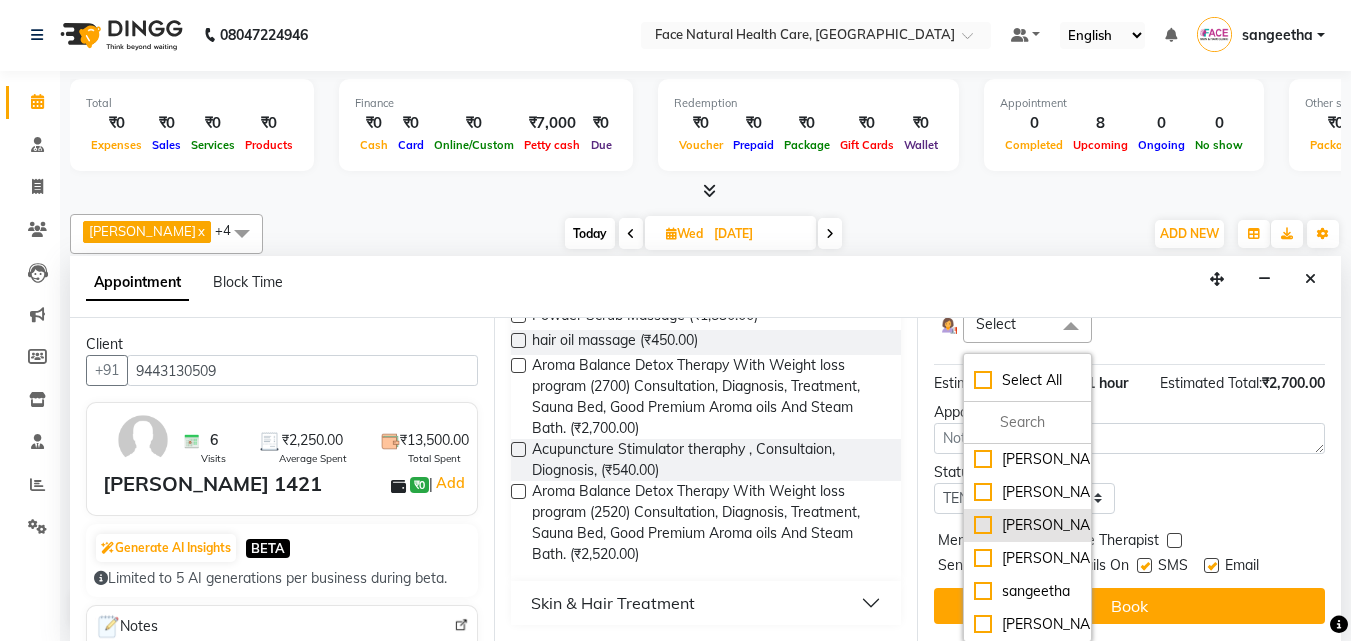 click on "[PERSON_NAME]" at bounding box center [1027, 525] 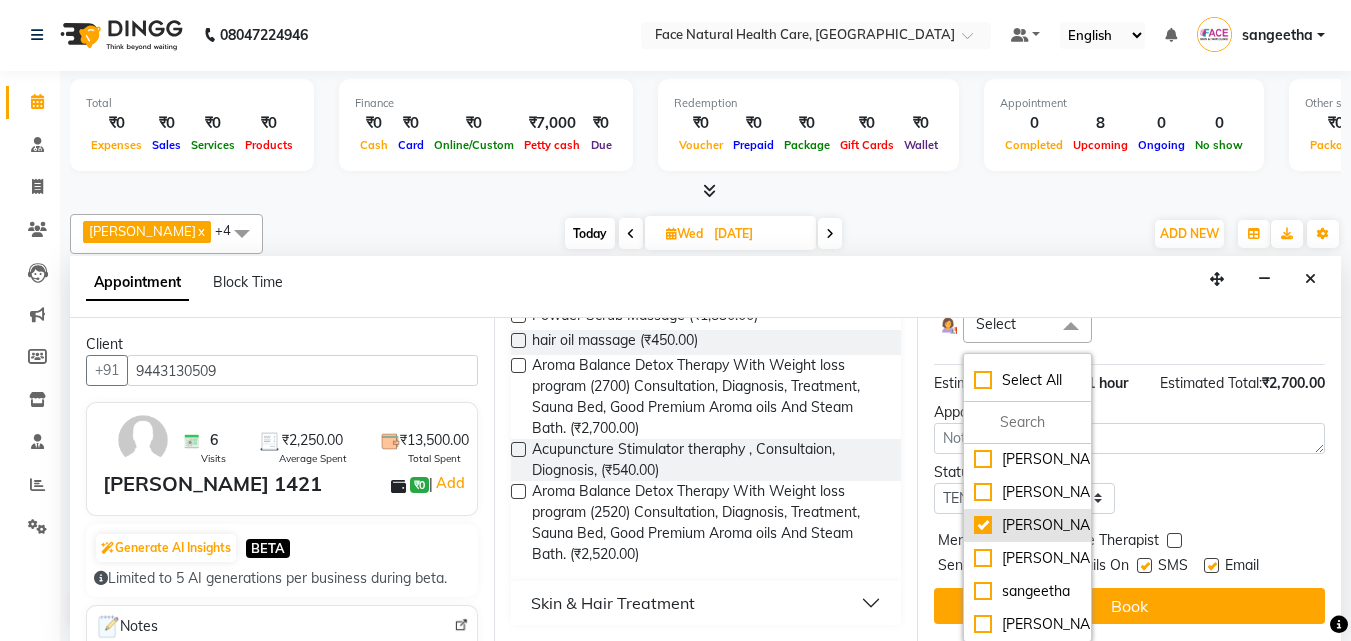 checkbox on "true" 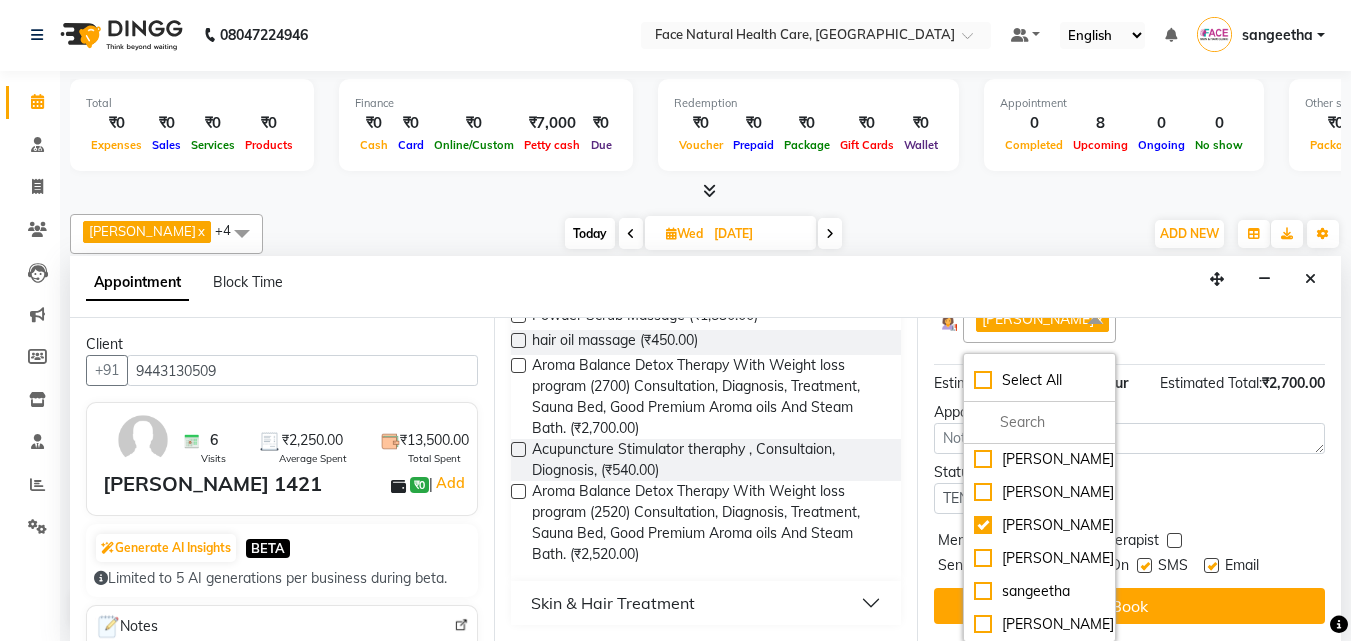 click on "Status Select TENTATIVE CONFIRM UPCOMING" at bounding box center [1129, 488] 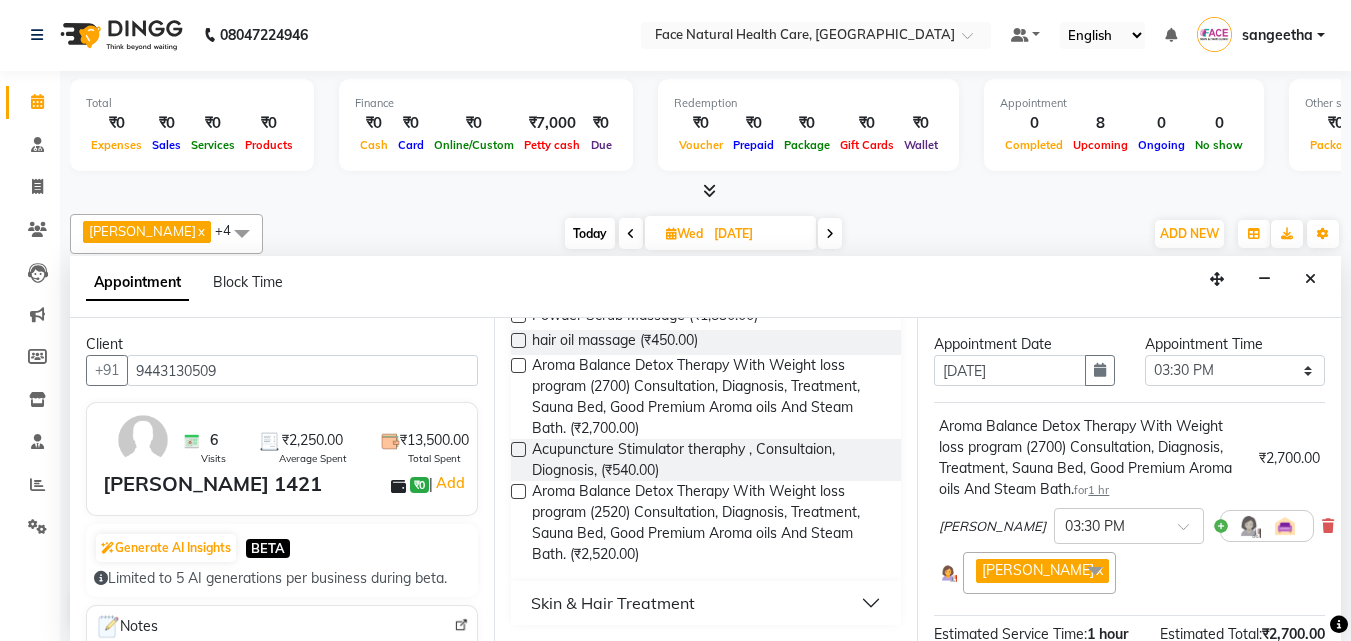 scroll, scrollTop: 0, scrollLeft: 0, axis: both 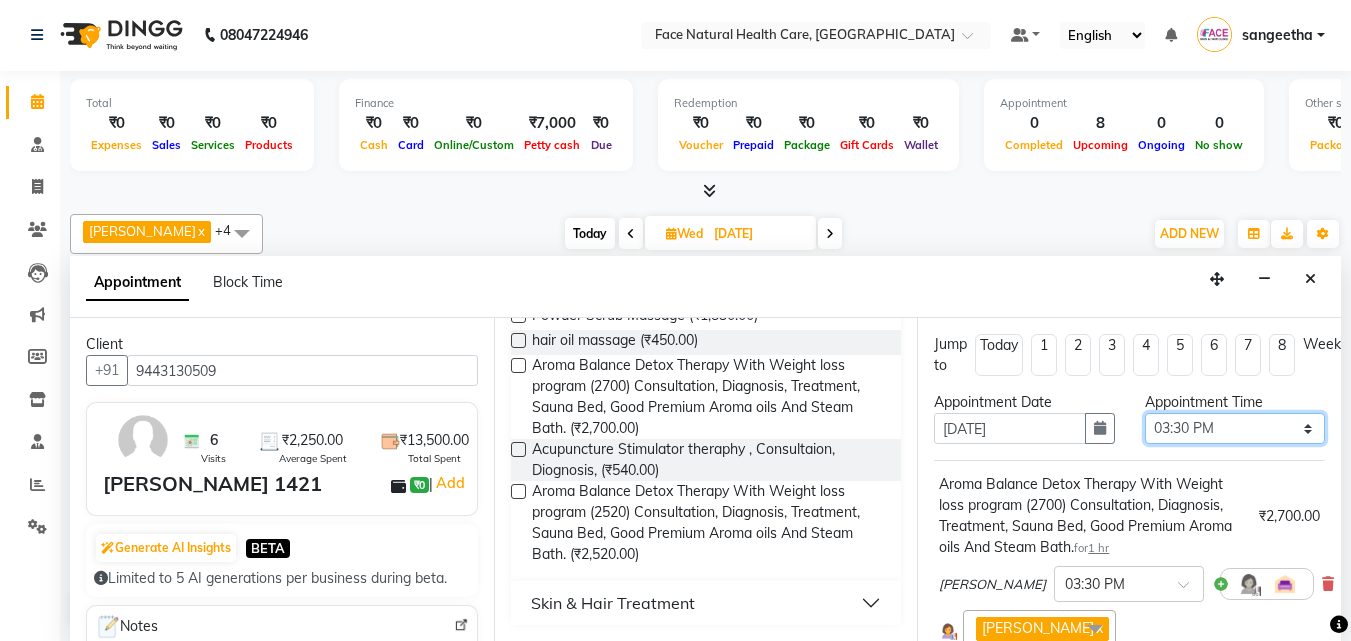 click on "Select 10:00 AM 10:15 AM 10:30 AM 10:45 AM 11:00 AM 11:15 AM 11:30 AM 11:45 AM 12:00 PM 12:15 PM 12:30 PM 12:45 PM 01:00 PM 01:15 PM 01:30 PM 01:45 PM 02:00 PM 02:15 PM 02:30 PM 02:45 PM 03:00 PM 03:15 PM 03:30 PM 03:45 PM 04:00 PM 04:15 PM 04:30 PM 04:45 PM 05:00 PM 05:15 PM 05:30 PM 05:45 PM 06:00 PM" at bounding box center [1235, 428] 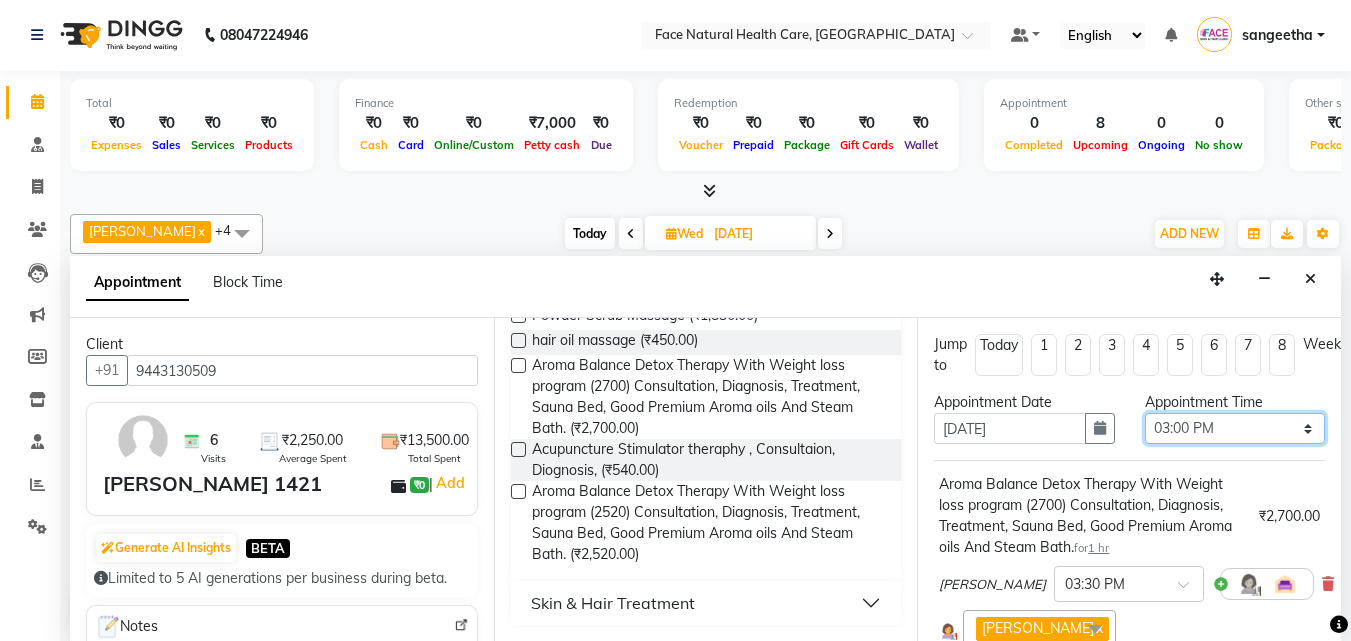 click on "Select 10:00 AM 10:15 AM 10:30 AM 10:45 AM 11:00 AM 11:15 AM 11:30 AM 11:45 AM 12:00 PM 12:15 PM 12:30 PM 12:45 PM 01:00 PM 01:15 PM 01:30 PM 01:45 PM 02:00 PM 02:15 PM 02:30 PM 02:45 PM 03:00 PM 03:15 PM 03:30 PM 03:45 PM 04:00 PM 04:15 PM 04:30 PM 04:45 PM 05:00 PM 05:15 PM 05:30 PM 05:45 PM 06:00 PM" at bounding box center (1235, 428) 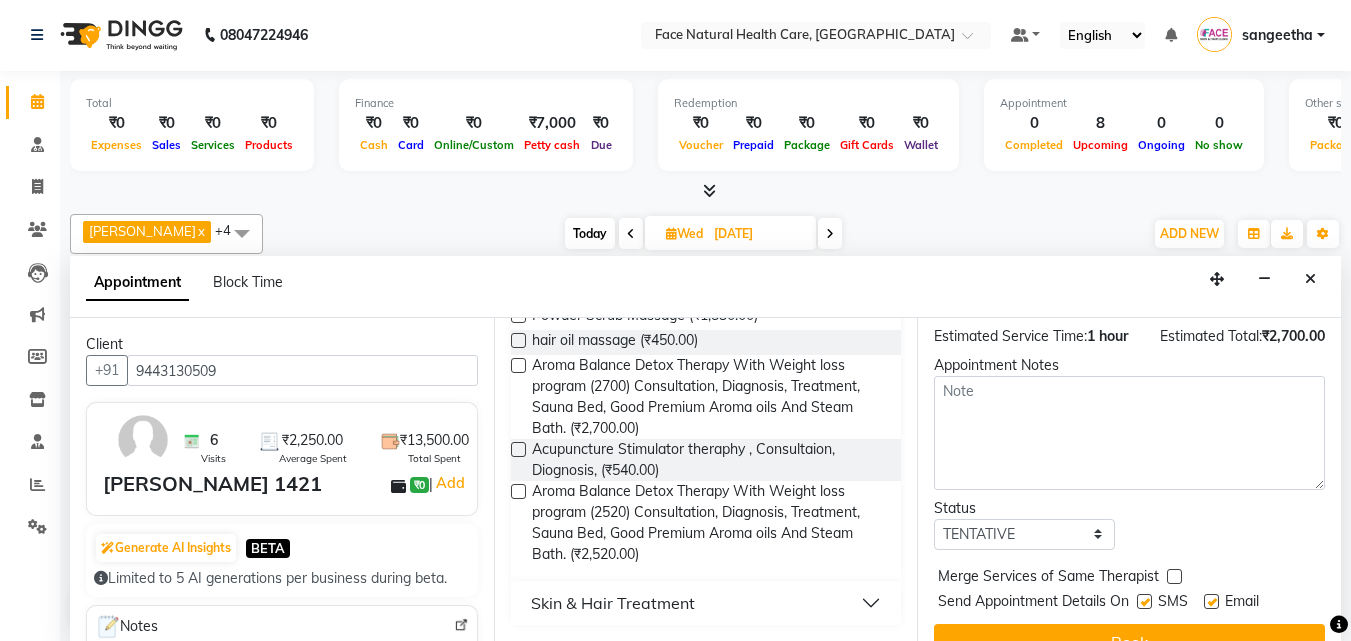 scroll, scrollTop: 451, scrollLeft: 0, axis: vertical 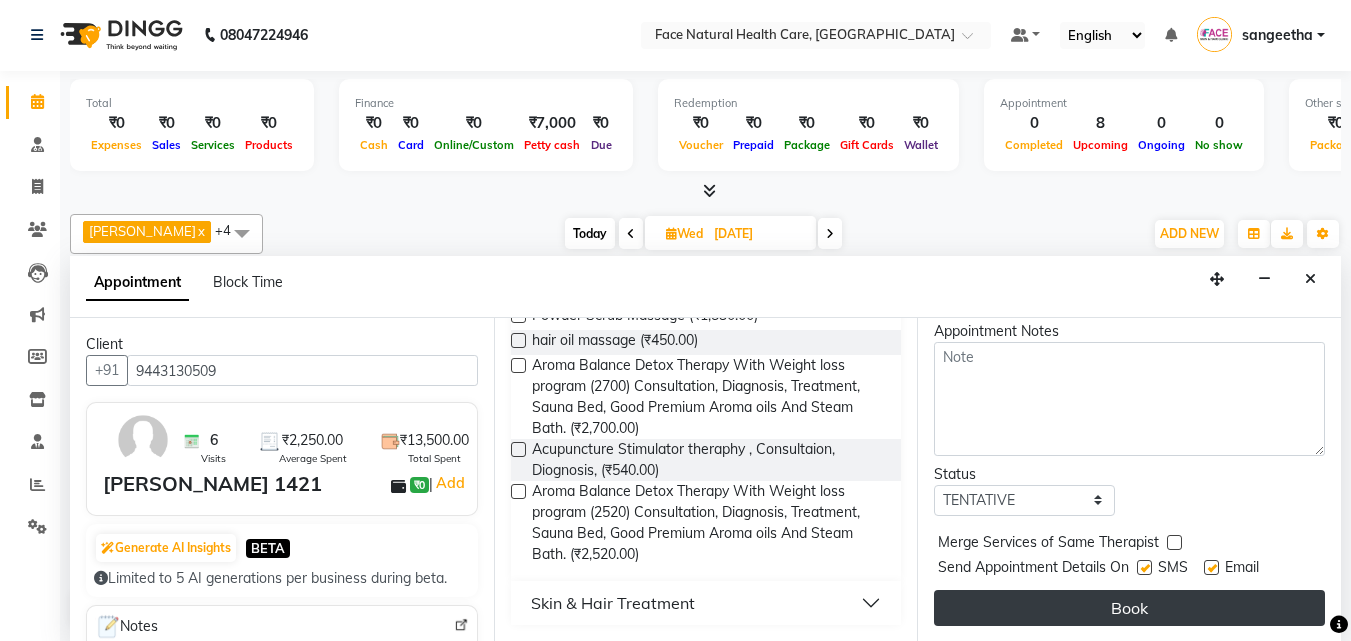 click on "Book" at bounding box center (1129, 608) 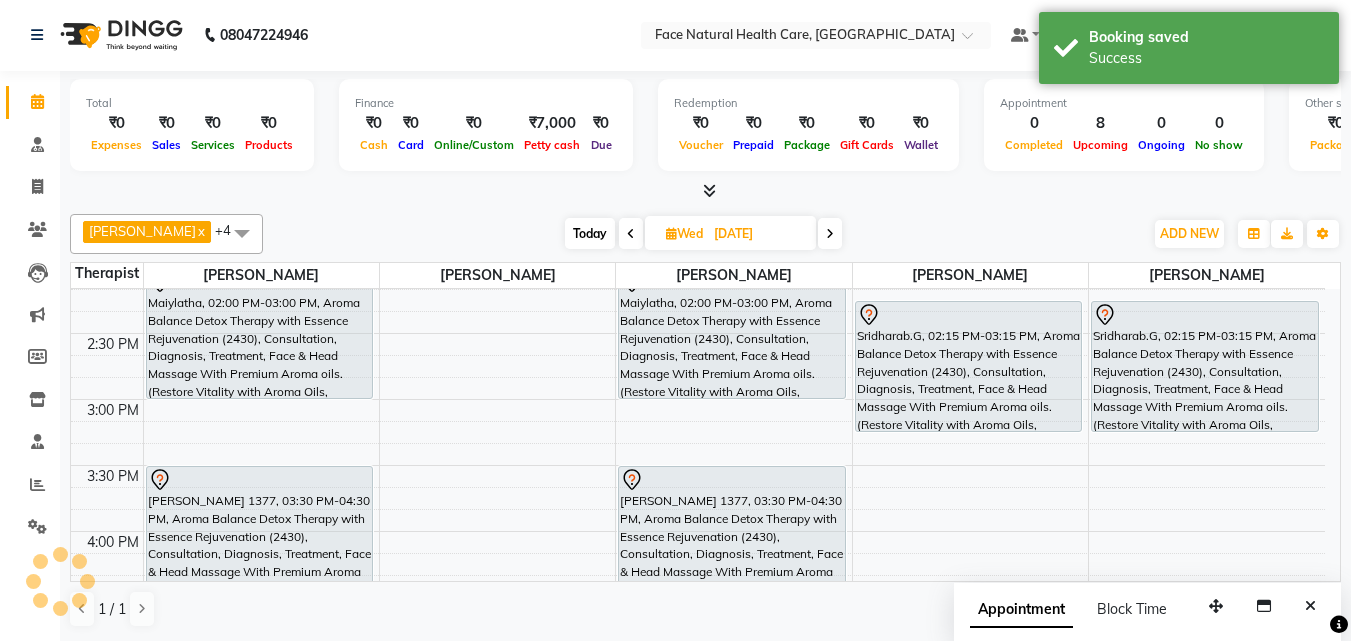 scroll, scrollTop: 0, scrollLeft: 0, axis: both 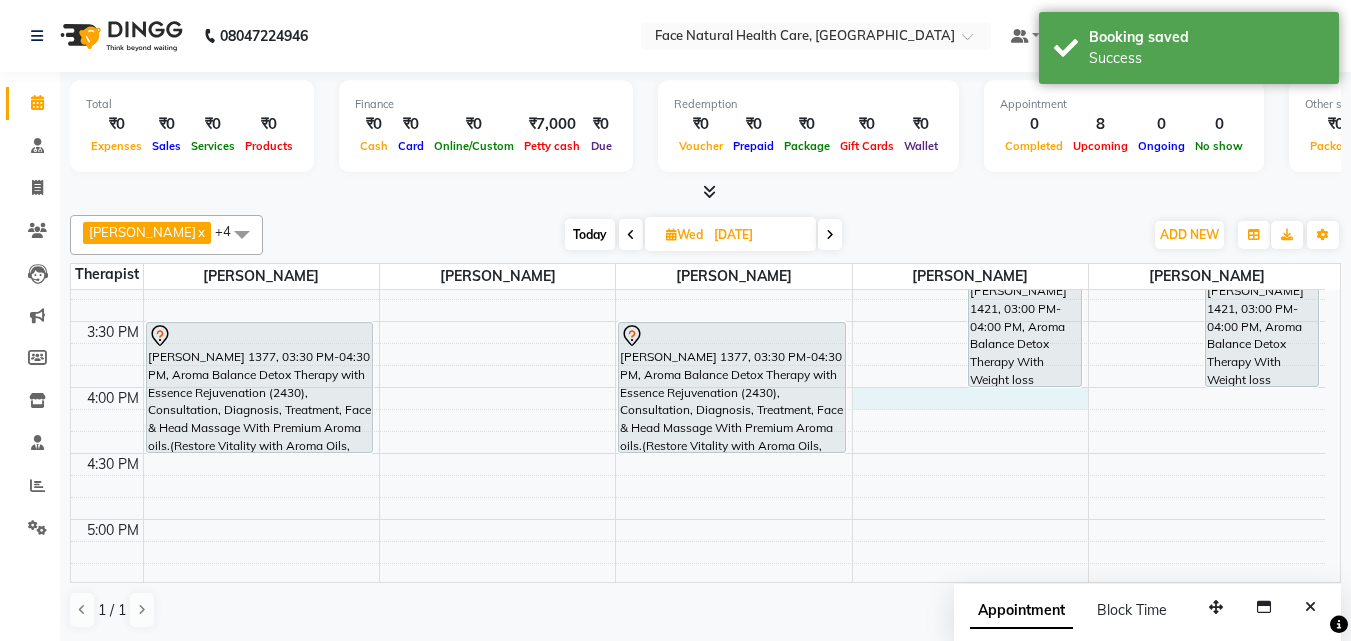 click on "9:00 AM 9:30 AM 10:00 AM 10:30 AM 11:00 AM 11:30 AM 12:00 PM 12:30 PM 1:00 PM 1:30 PM 2:00 PM 2:30 PM 3:00 PM 3:30 PM 4:00 PM 4:30 PM 5:00 PM 5:30 PM 6:00 PM 6:30 PM             [GEOGRAPHIC_DATA], 10:00 AM-11:00 AM, Aroma Balance Detox Therapy with Holistic Harmony(1980), Consultation, Diagnosis, Treatment, , face massage, With Special  Aroma oils.(A Perfect Blend of Aromatherapy, Massage, and Advanced Tools for Healing and Detoxification)             [PERSON_NAME] U, 11:00 AM-12:00 PM, Aroma Balance Detox Therapy with Holistic Harmony(1980), Consultation, Diagnosis, Treatment, , face massage, With Special  Aroma oils.(A Perfect Blend of Aromatherapy, Massage, and Advanced Tools for Healing and Detoxification)             Maiylatha, 02:00 PM-03:00 PM, Aroma Balance Detox Therapy with Essence Rejuvenation  (2430), Consultation, Diagnosis, Treatment,  Face & Head Massage With Premium Aroma oils.(Restore Vitality with Aroma Oils, Massage, Cupping, and a Relaxing Steam Bath)" at bounding box center [698, 123] 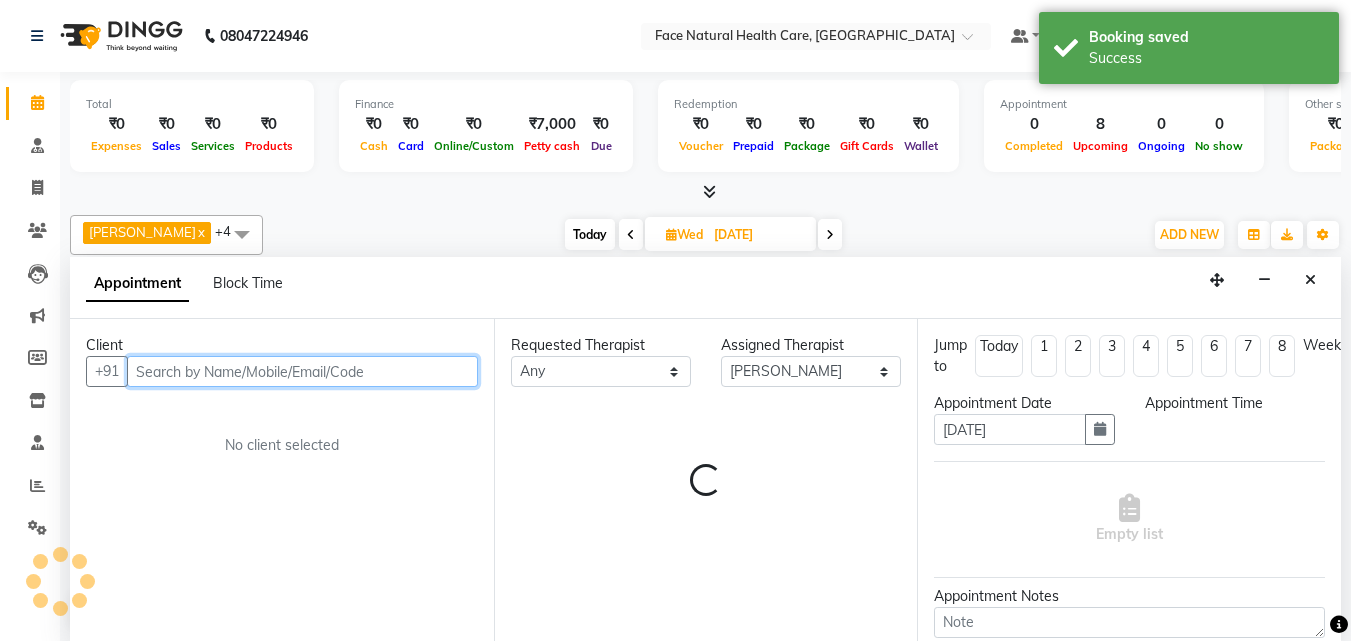 select on "960" 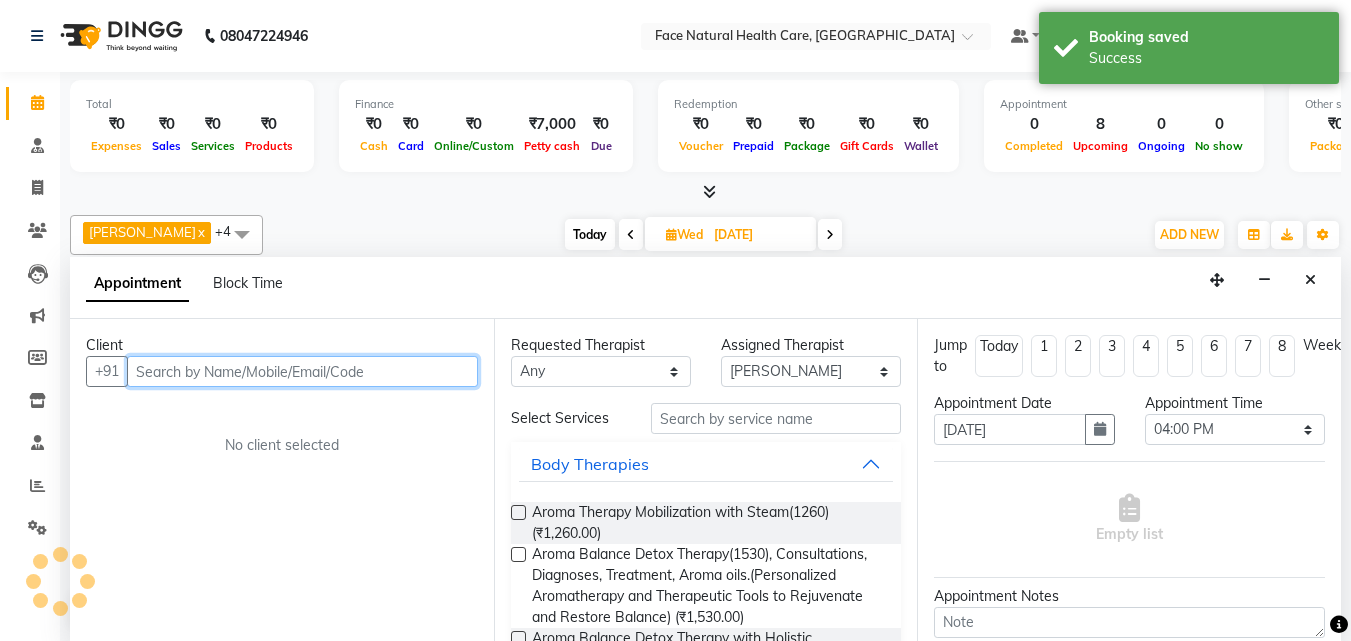 scroll, scrollTop: 1, scrollLeft: 0, axis: vertical 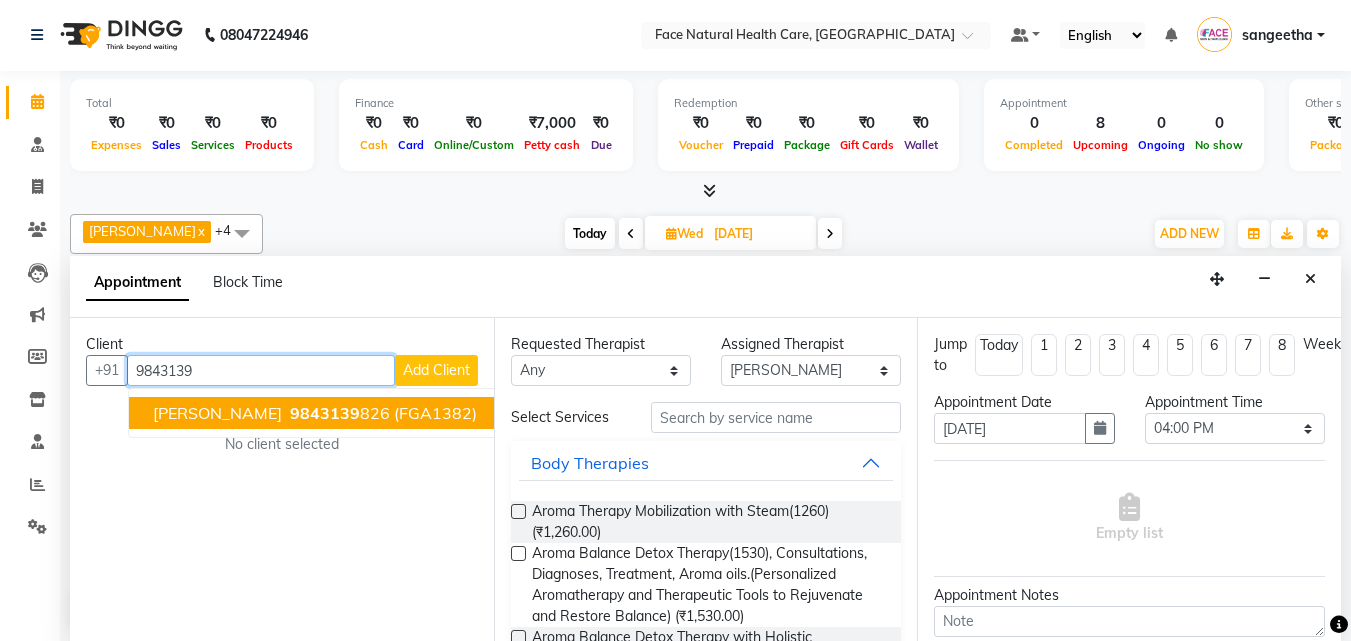 click on "[PERSON_NAME]   9843139 826 (FGA1382)" at bounding box center (317, 413) 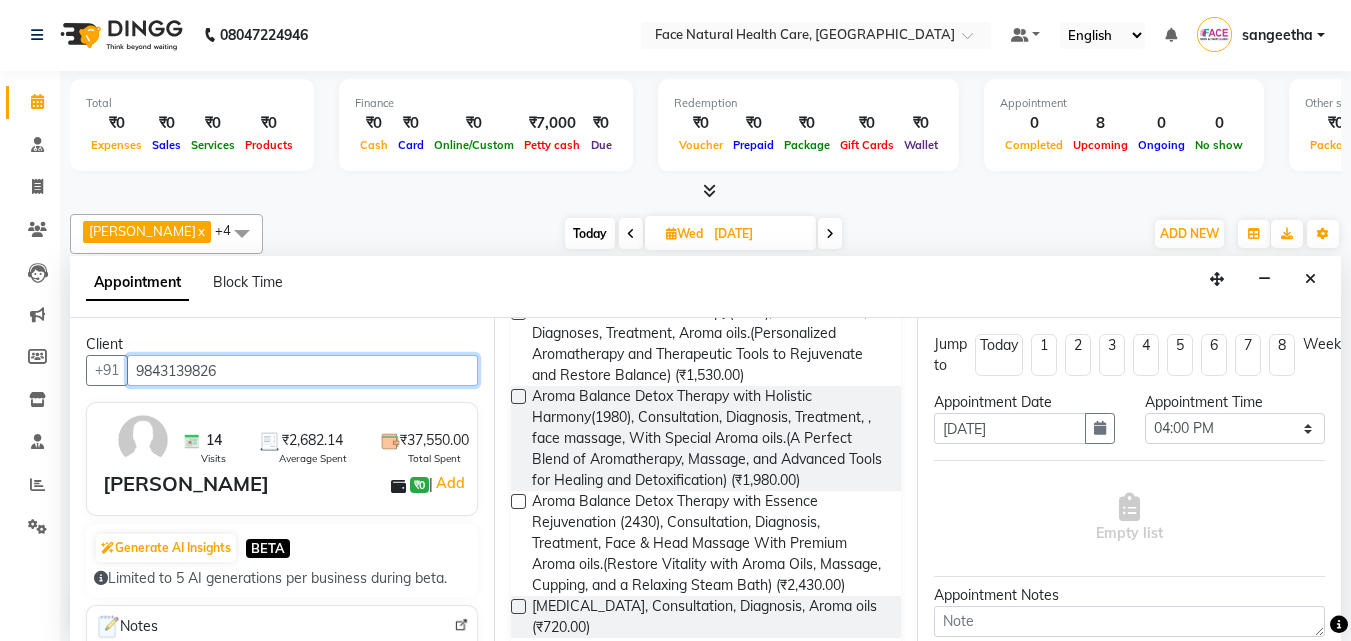scroll, scrollTop: 295, scrollLeft: 0, axis: vertical 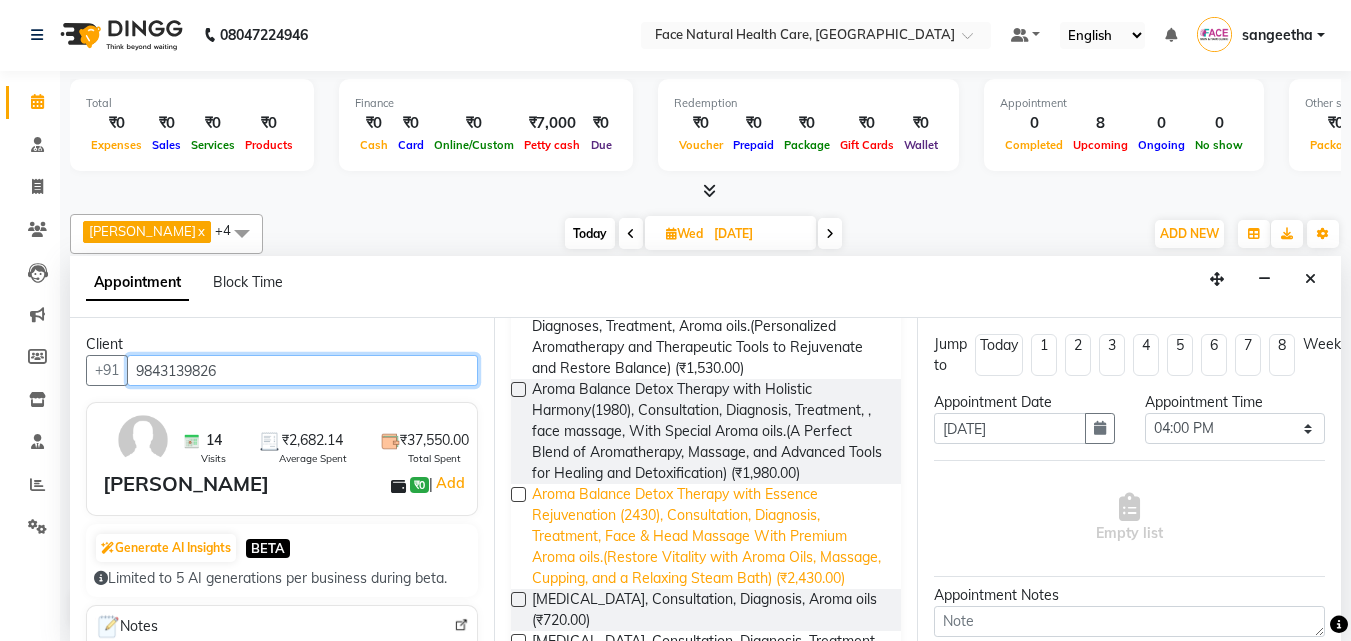 type on "9843139826" 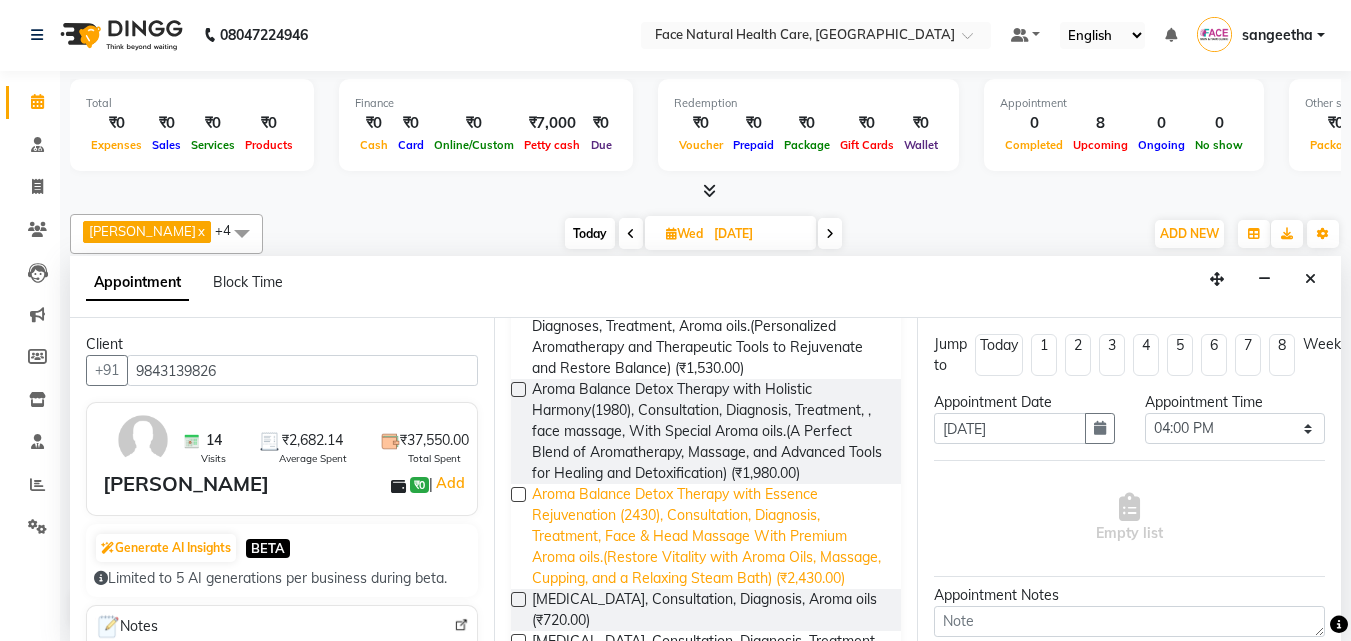 click on "Aroma Balance Detox Therapy with Essence Rejuvenation  (2430), Consultation, Diagnosis, Treatment,  Face & Head Massage With Premium Aroma oils.(Restore Vitality with Aroma Oils, Massage, Cupping, and a Relaxing Steam Bath) (₹2,430.00)" at bounding box center [709, 536] 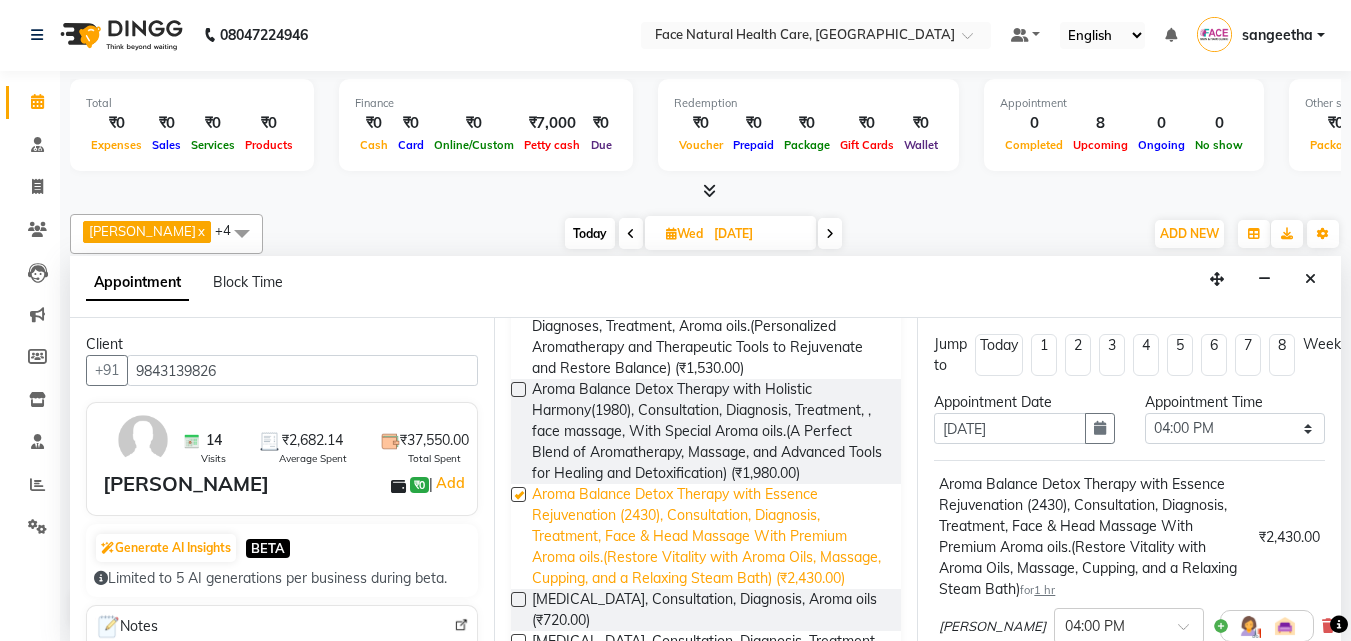 checkbox on "false" 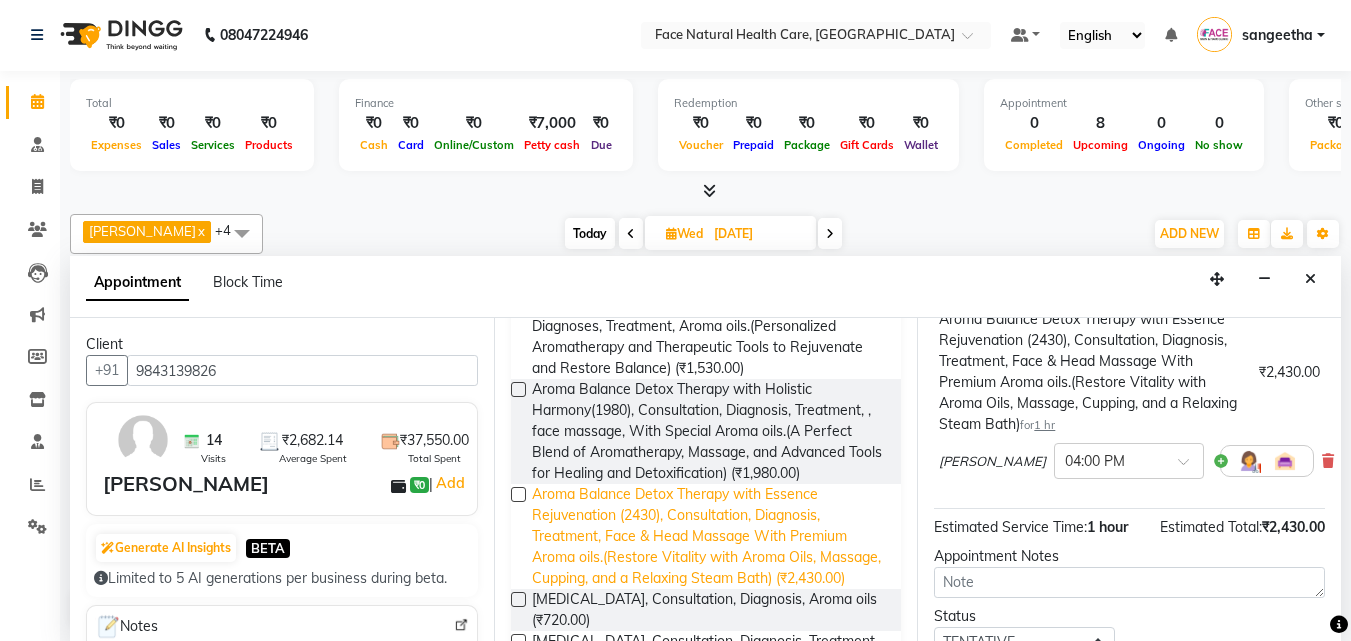 scroll, scrollTop: 234, scrollLeft: 0, axis: vertical 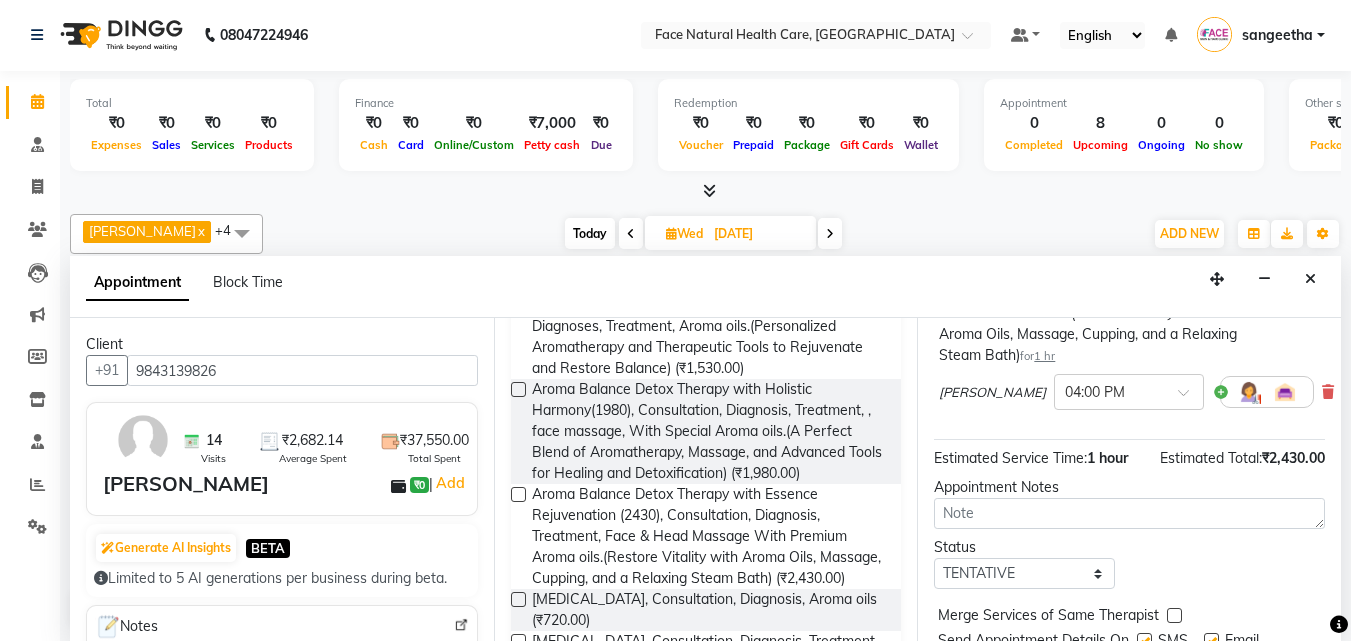 click at bounding box center [1249, 392] 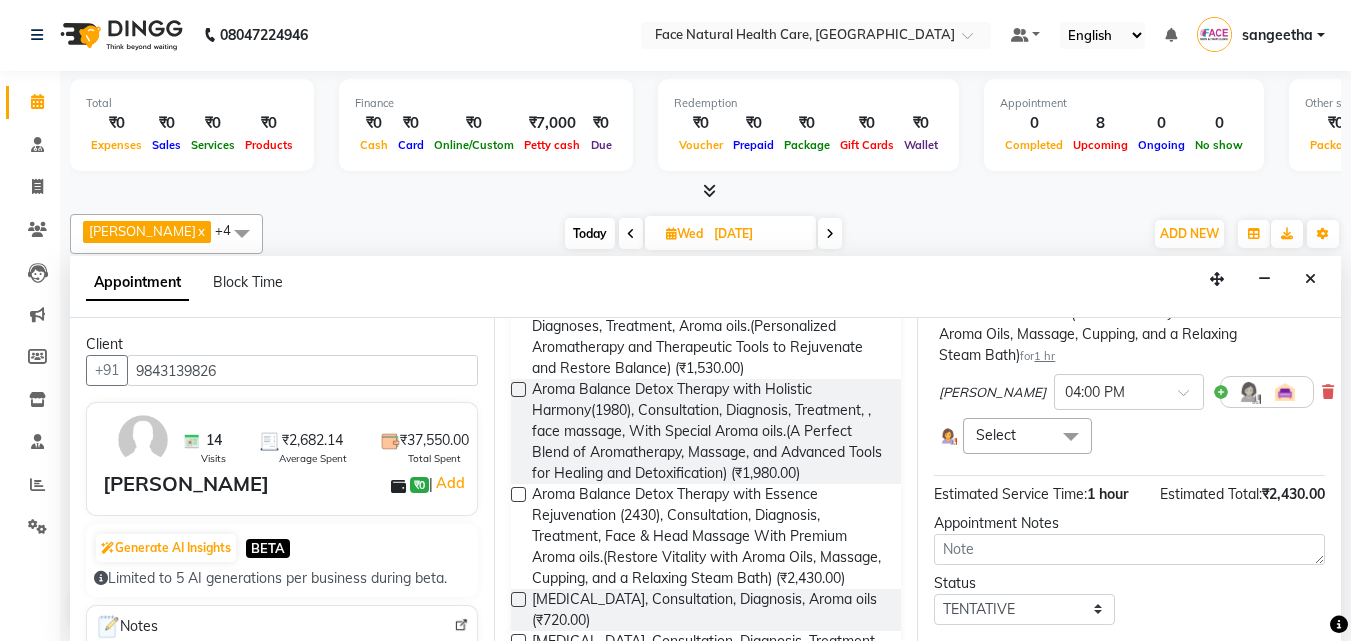 click at bounding box center (1071, 437) 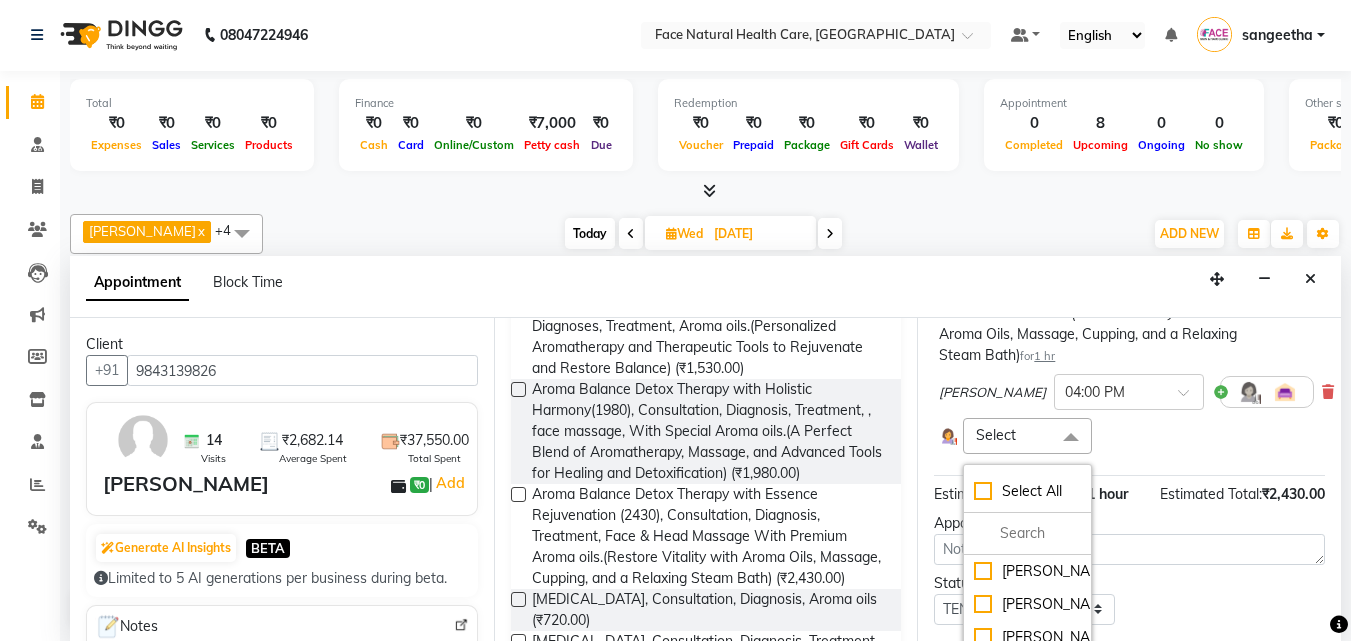 scroll, scrollTop: 399, scrollLeft: 0, axis: vertical 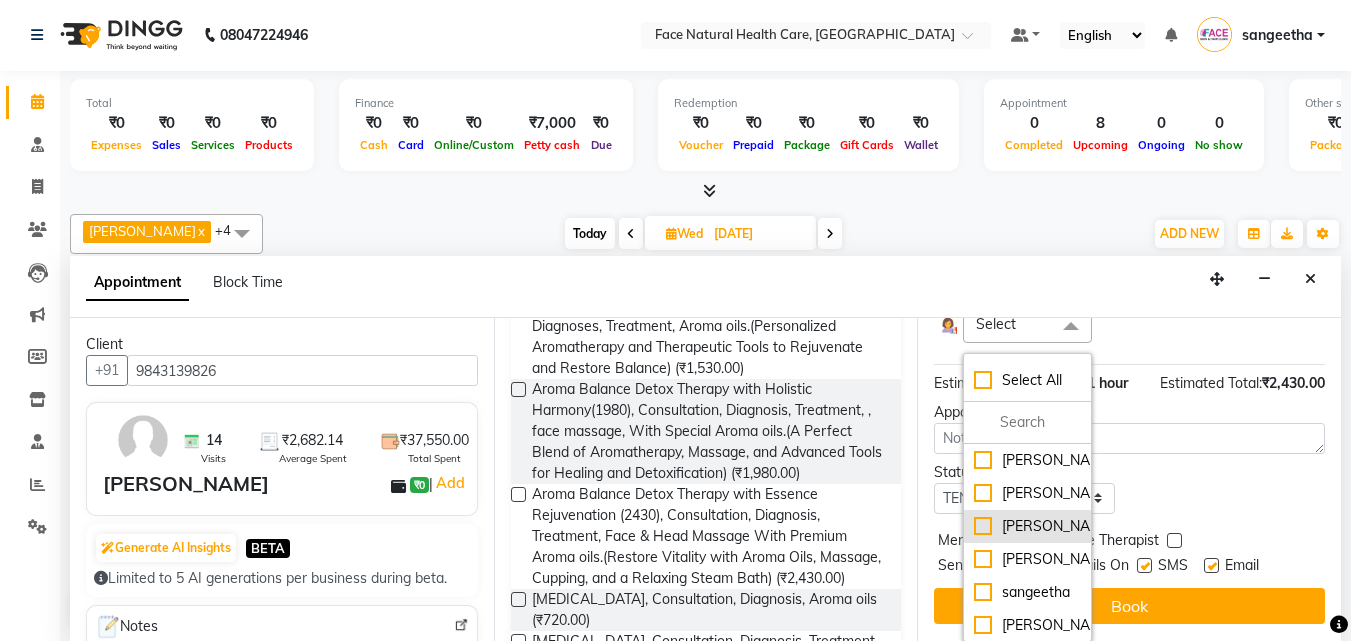 click on "[PERSON_NAME]" at bounding box center (1027, 526) 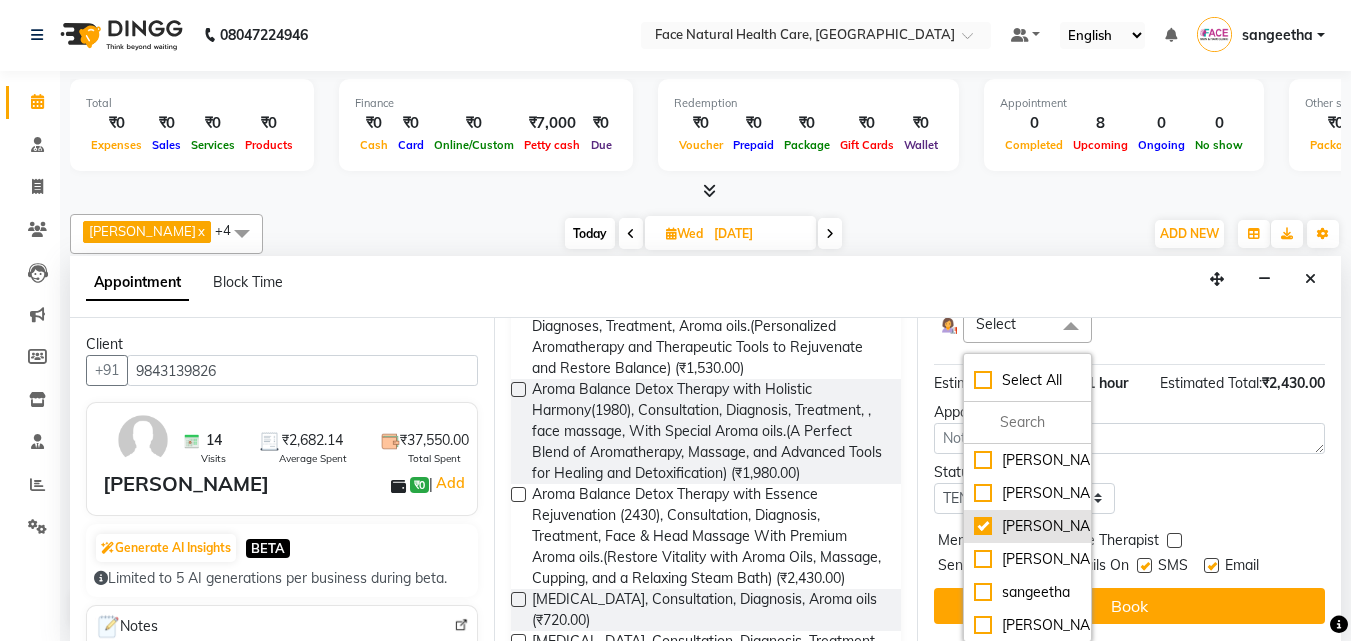 checkbox on "true" 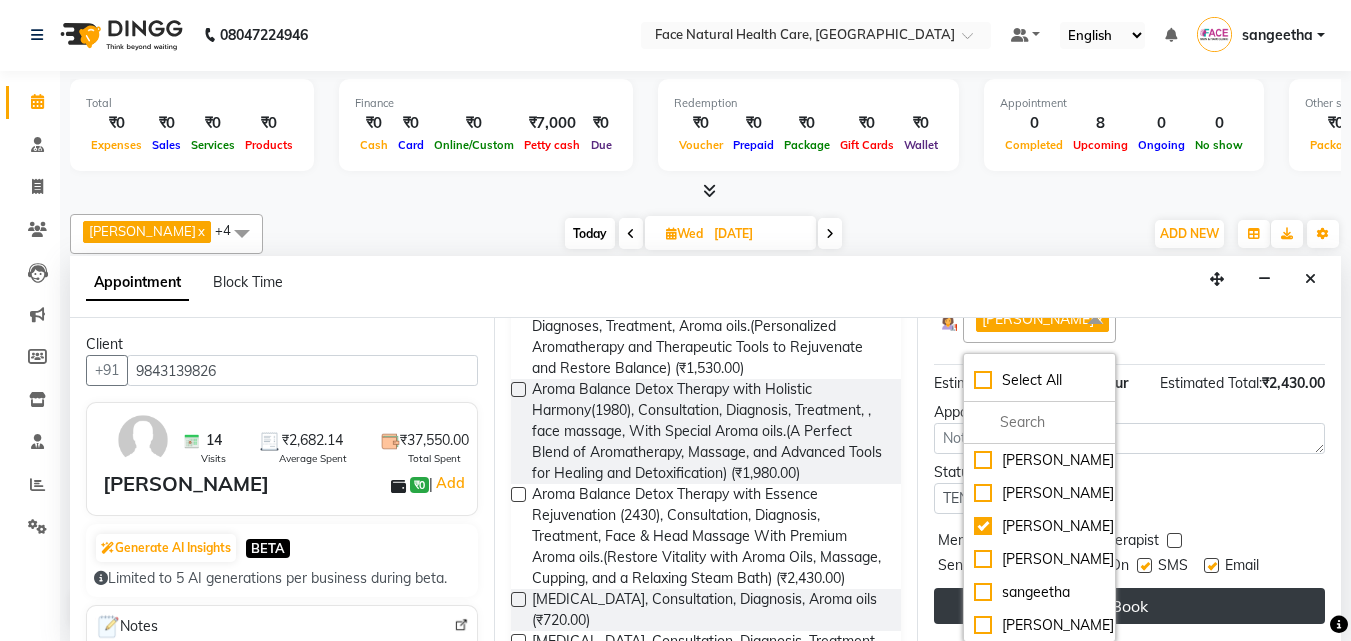 click on "Book" at bounding box center (1129, 606) 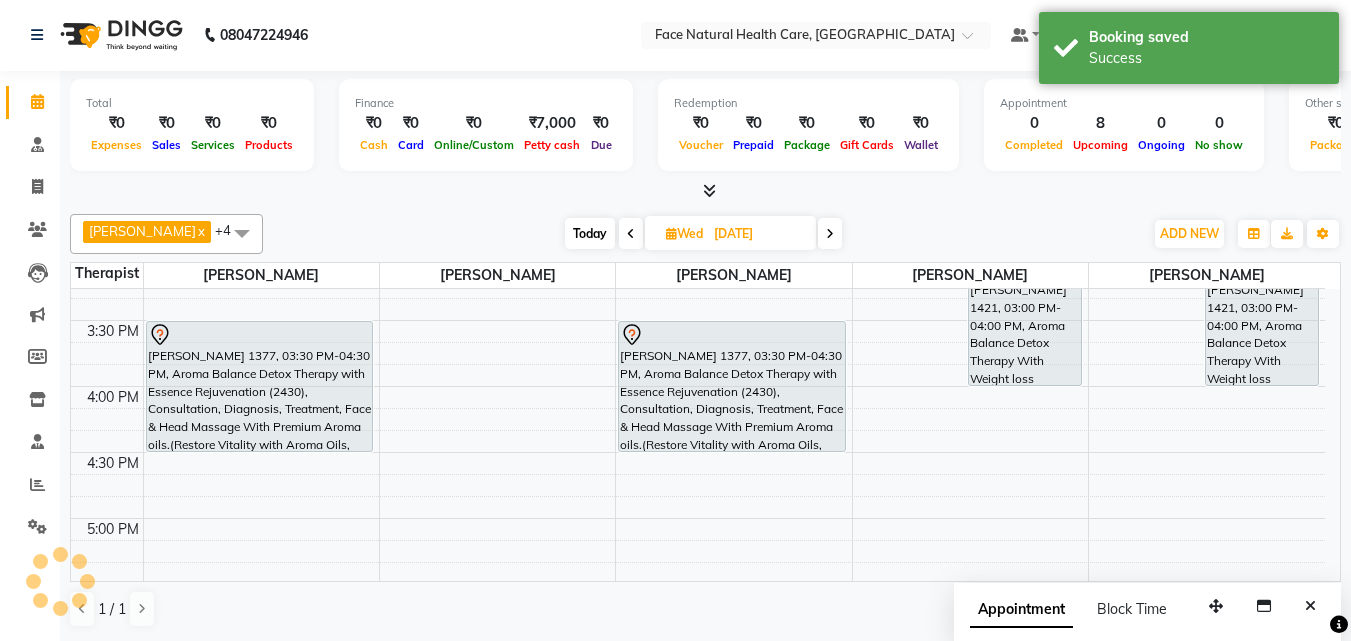 scroll, scrollTop: 0, scrollLeft: 0, axis: both 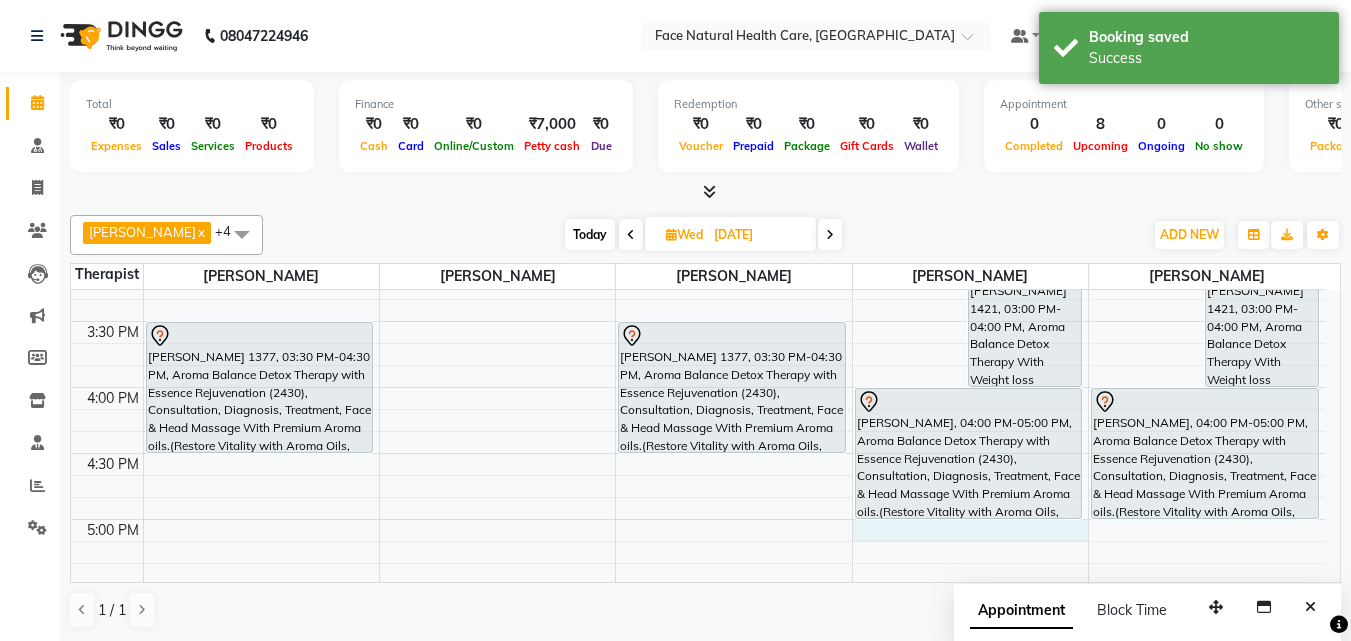 click on "9:00 AM 9:30 AM 10:00 AM 10:30 AM 11:00 AM 11:30 AM 12:00 PM 12:30 PM 1:00 PM 1:30 PM 2:00 PM 2:30 PM 3:00 PM 3:30 PM 4:00 PM 4:30 PM 5:00 PM 5:30 PM 6:00 PM 6:30 PM             [GEOGRAPHIC_DATA], 10:00 AM-11:00 AM, Aroma Balance Detox Therapy with Holistic Harmony(1980), Consultation, Diagnosis, Treatment, , face massage, With Special  Aroma oils.(A Perfect Blend of Aromatherapy, Massage, and Advanced Tools for Healing and Detoxification)             [PERSON_NAME] U, 11:00 AM-12:00 PM, Aroma Balance Detox Therapy with Holistic Harmony(1980), Consultation, Diagnosis, Treatment, , face massage, With Special  Aroma oils.(A Perfect Blend of Aromatherapy, Massage, and Advanced Tools for Healing and Detoxification)             Maiylatha, 02:00 PM-03:00 PM, Aroma Balance Detox Therapy with Essence Rejuvenation  (2430), Consultation, Diagnosis, Treatment,  Face & Head Massage With Premium Aroma oils.(Restore Vitality with Aroma Oils, Massage, Cupping, and a Relaxing Steam Bath)" at bounding box center [698, 123] 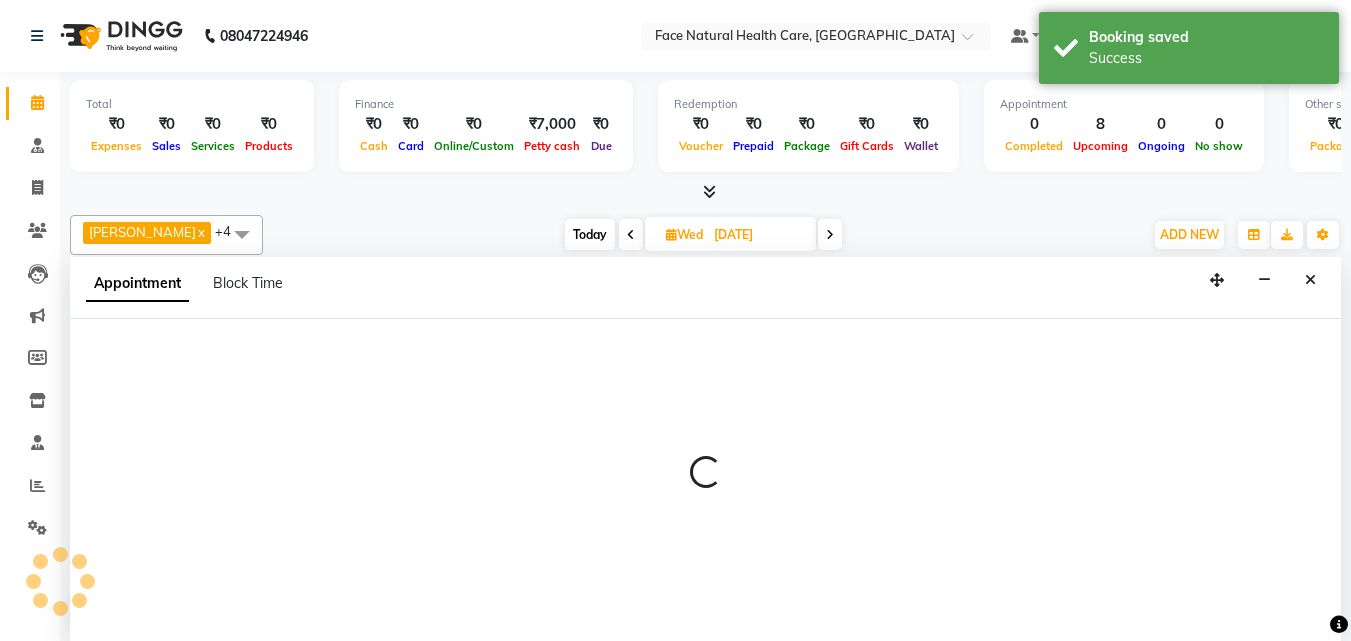 select on "38864" 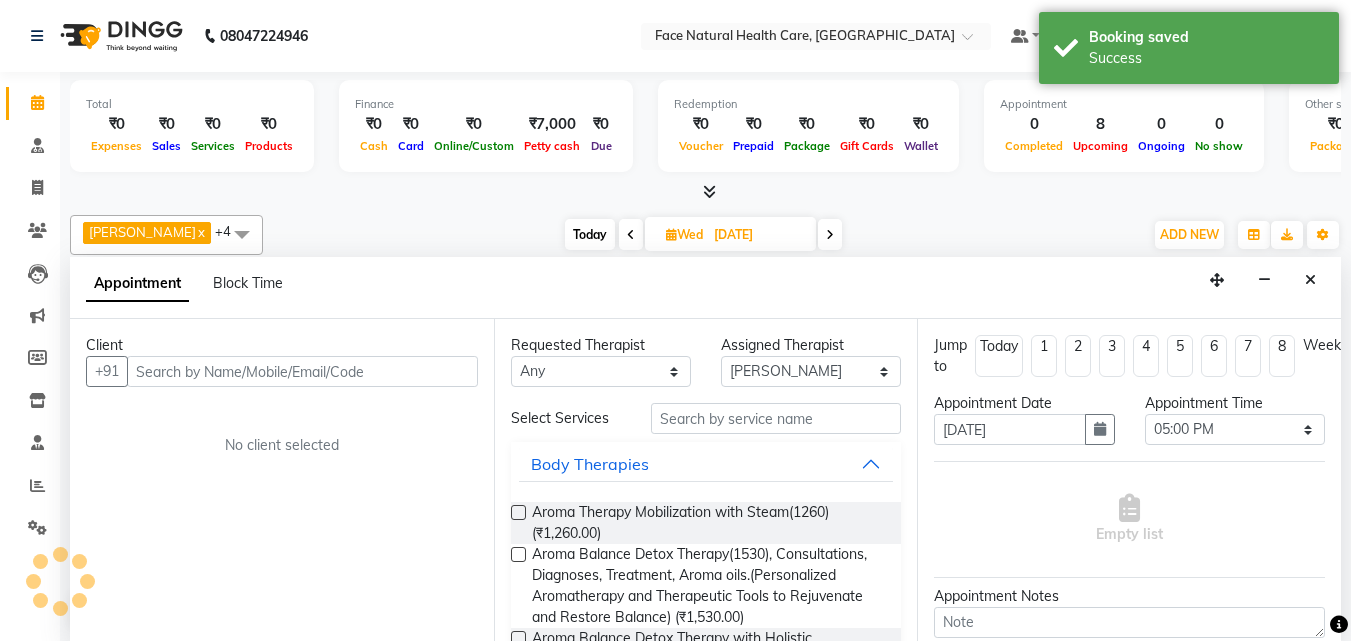 scroll, scrollTop: 1, scrollLeft: 0, axis: vertical 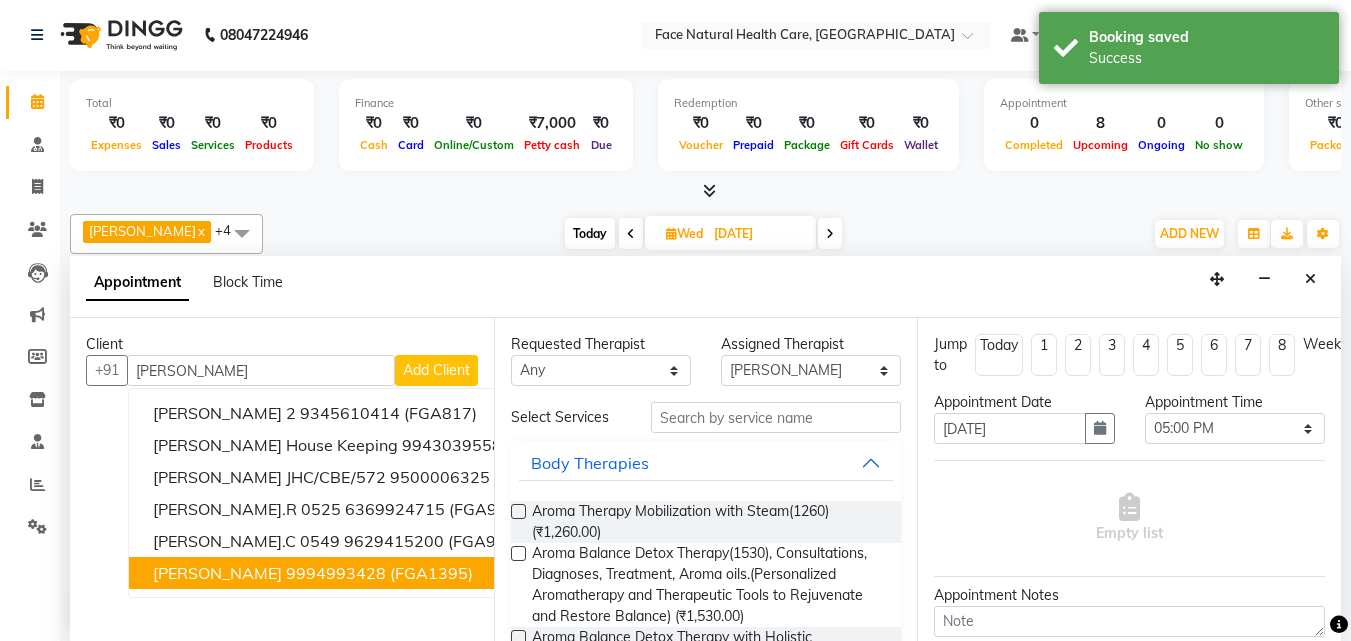 click on "(FGA1395)" at bounding box center (431, 573) 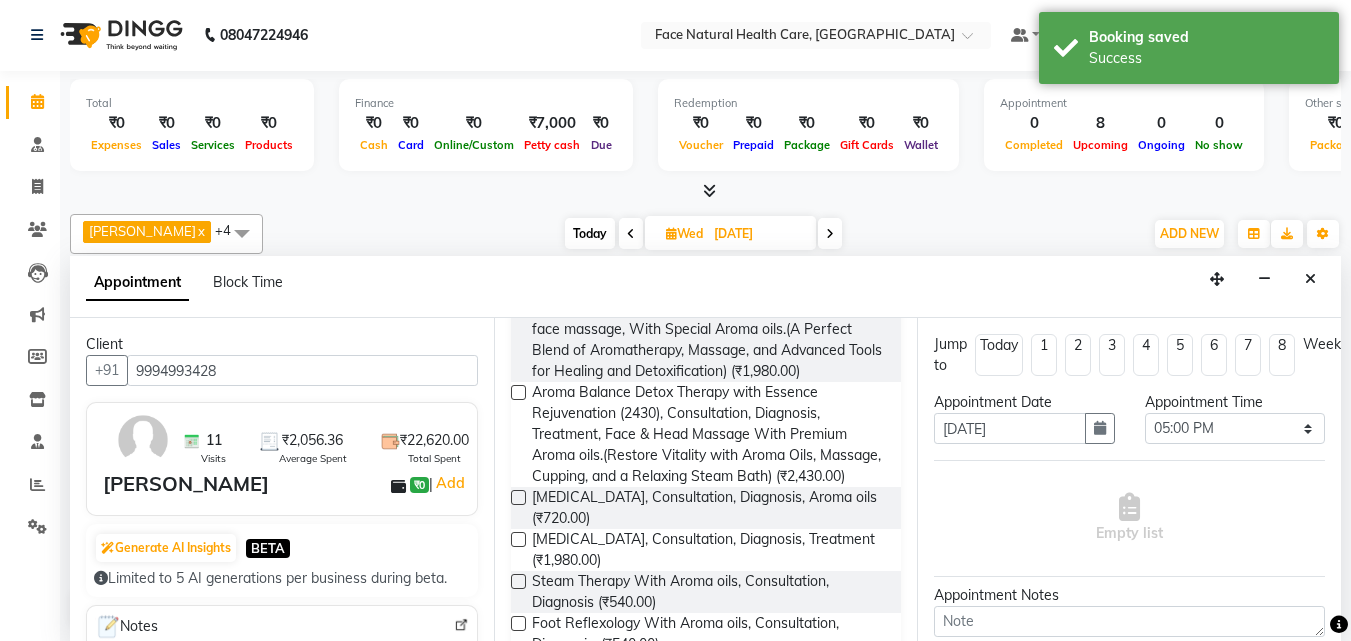 scroll, scrollTop: 406, scrollLeft: 0, axis: vertical 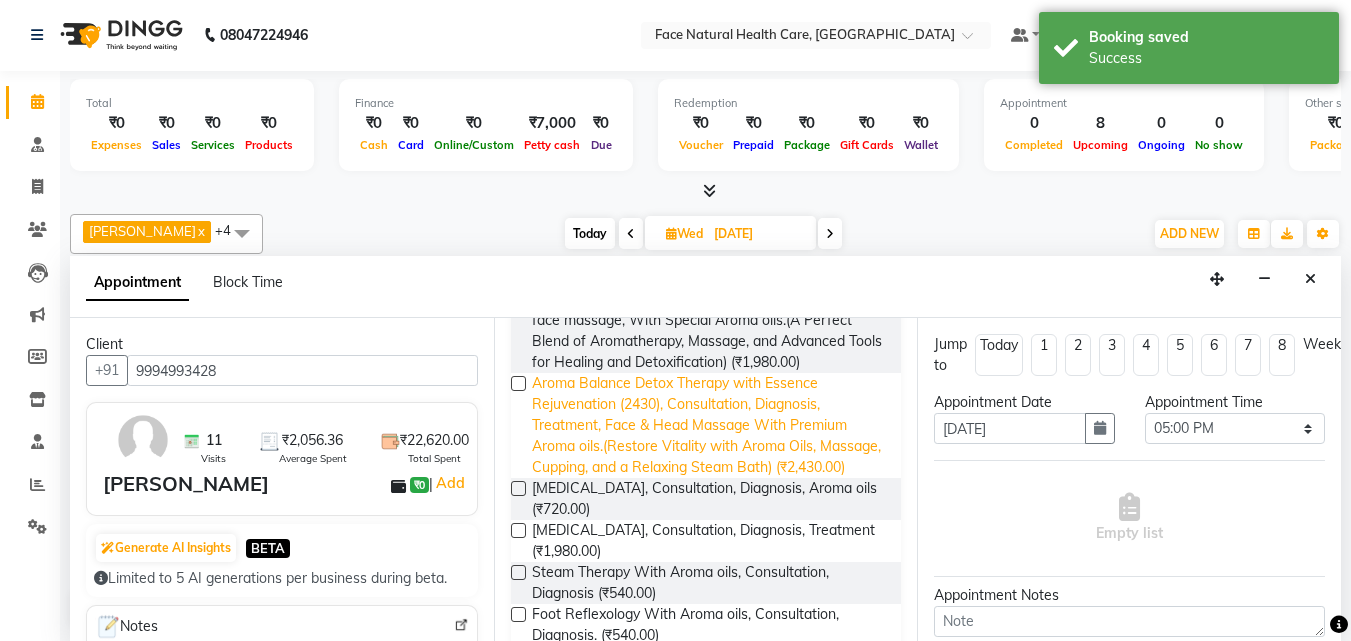 type on "9994993428" 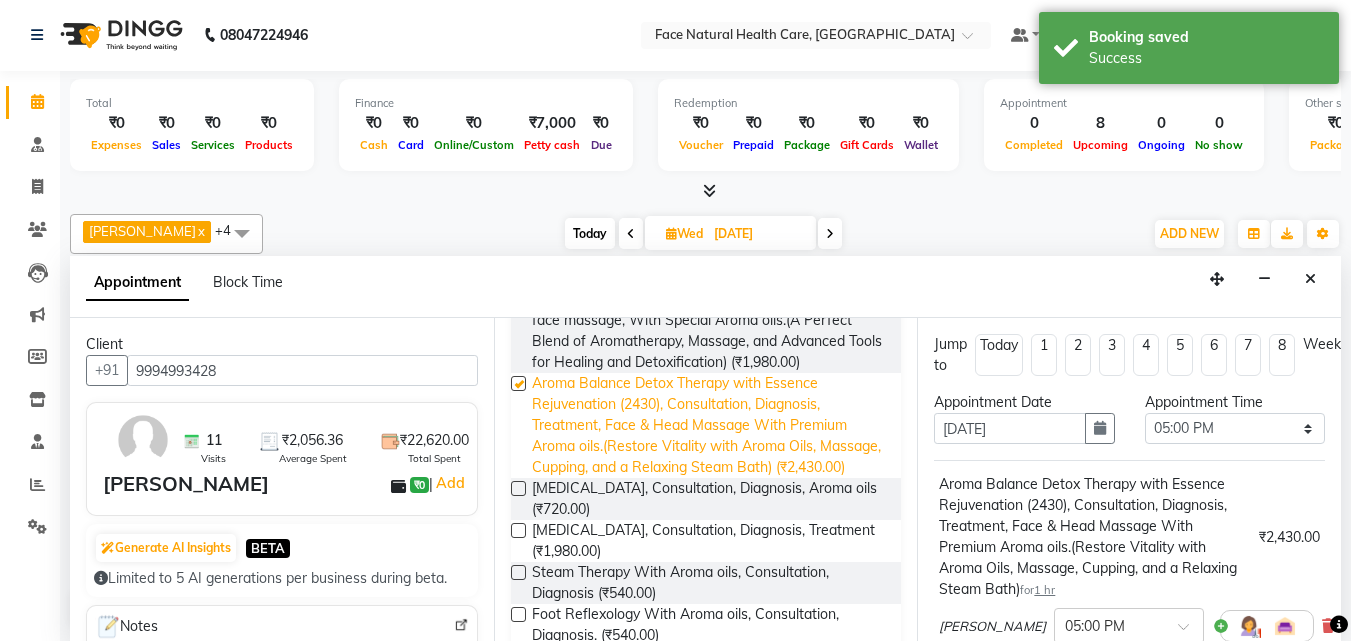 checkbox on "false" 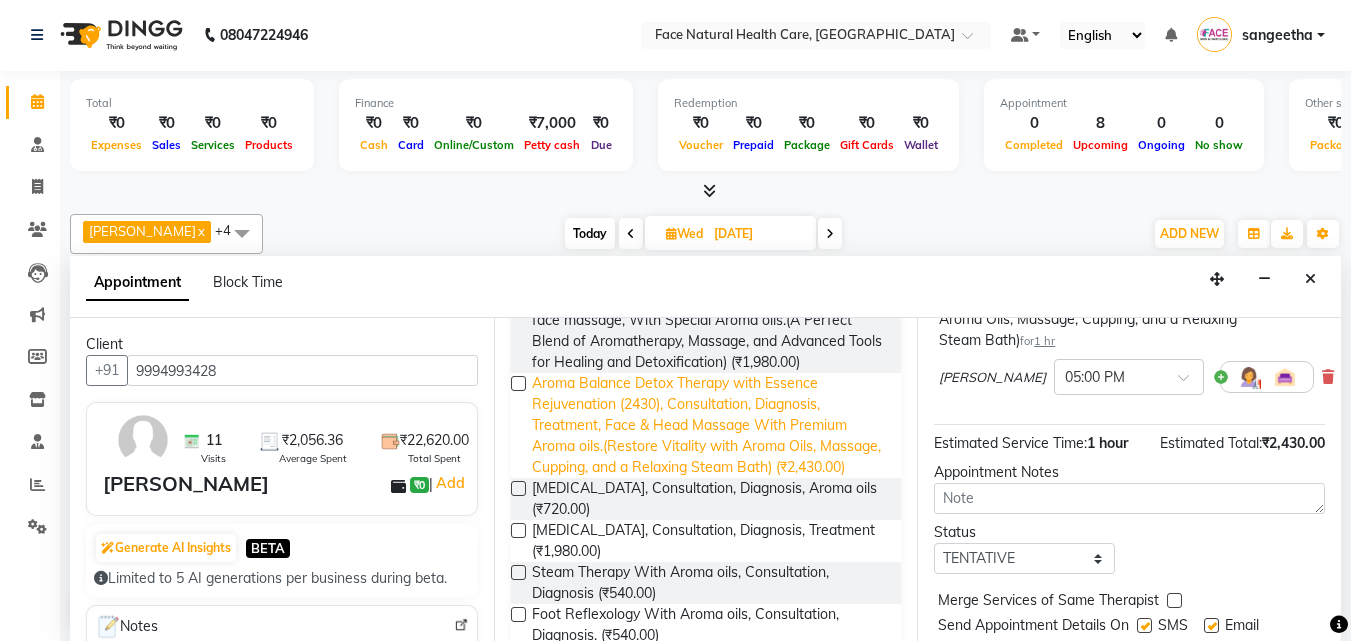 scroll, scrollTop: 253, scrollLeft: 0, axis: vertical 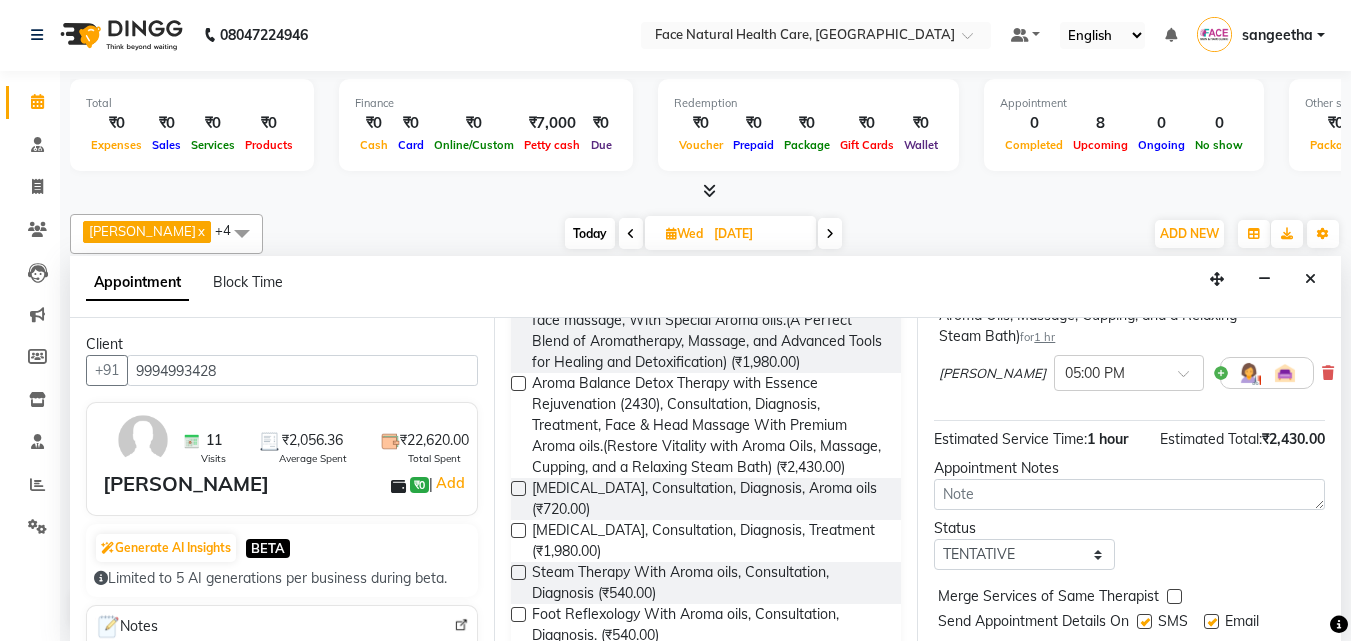 click at bounding box center [1249, 373] 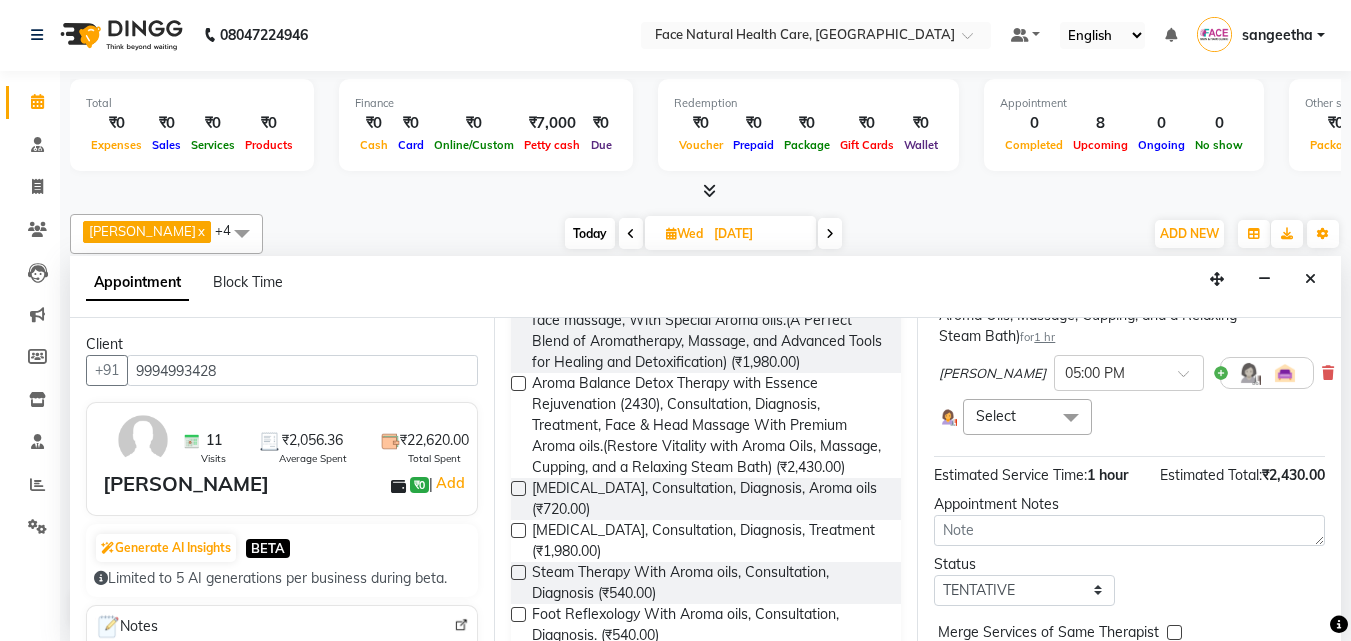 click at bounding box center (1071, 418) 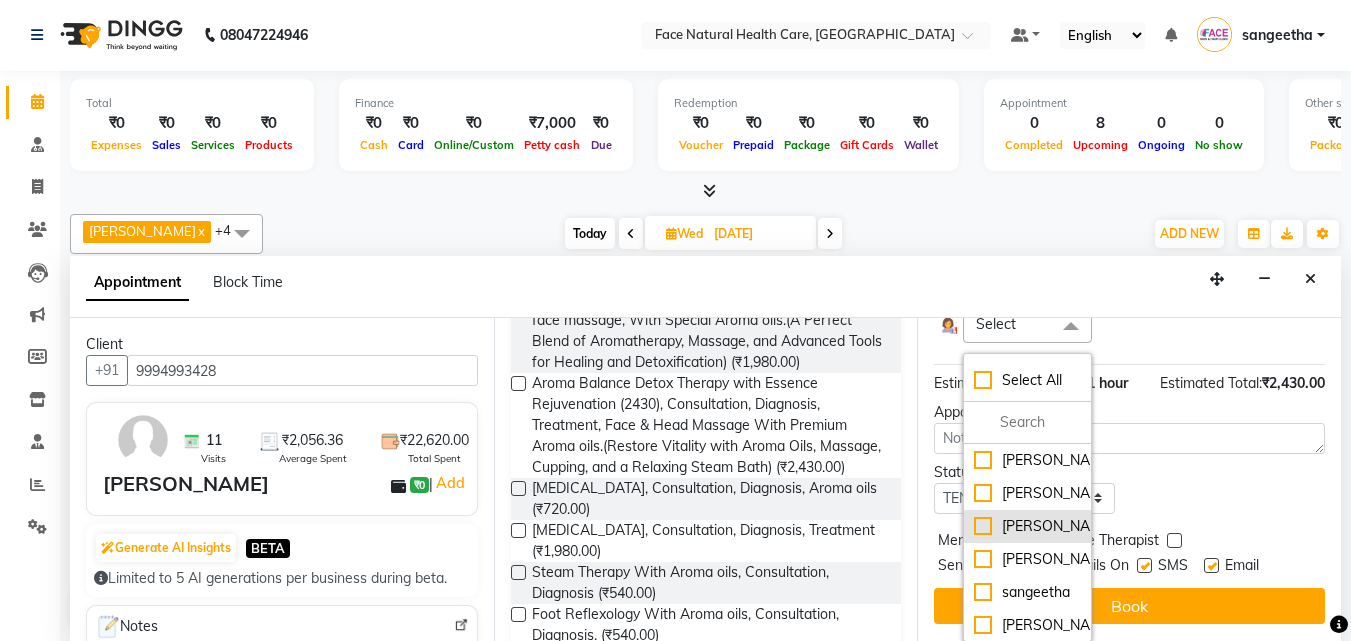 click on "[PERSON_NAME]" at bounding box center (1027, 526) 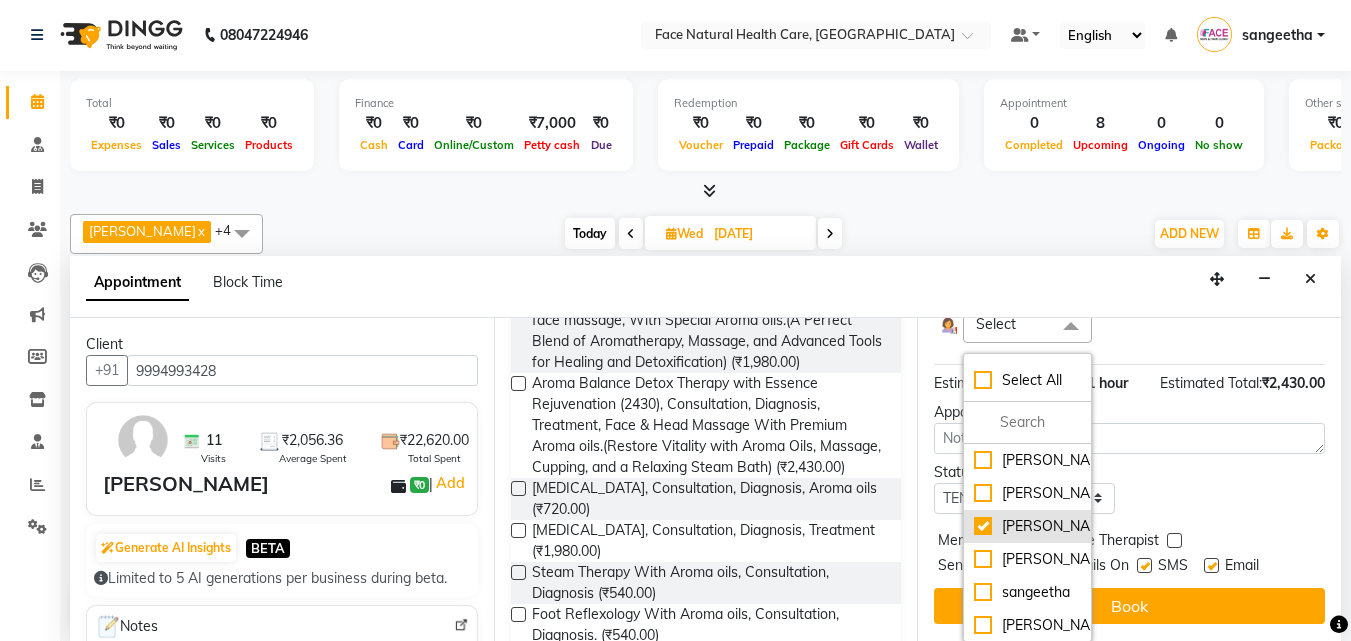 checkbox on "true" 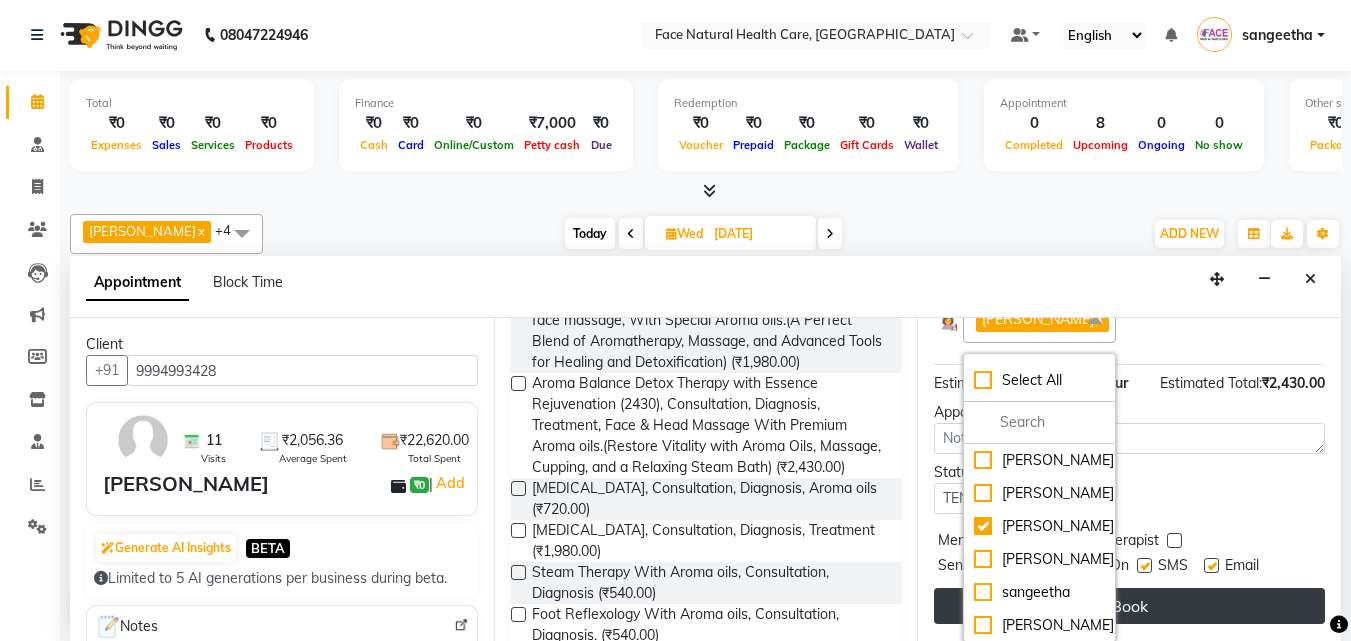 click on "Book" at bounding box center (1129, 606) 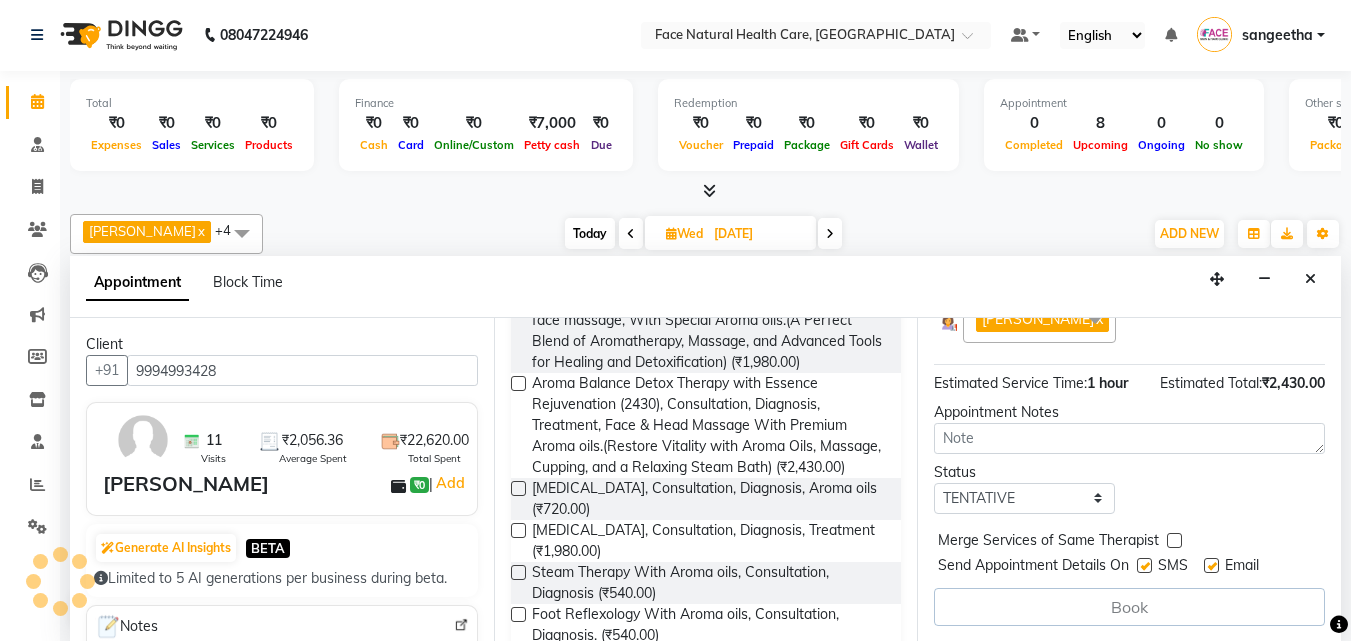 scroll, scrollTop: 391, scrollLeft: 0, axis: vertical 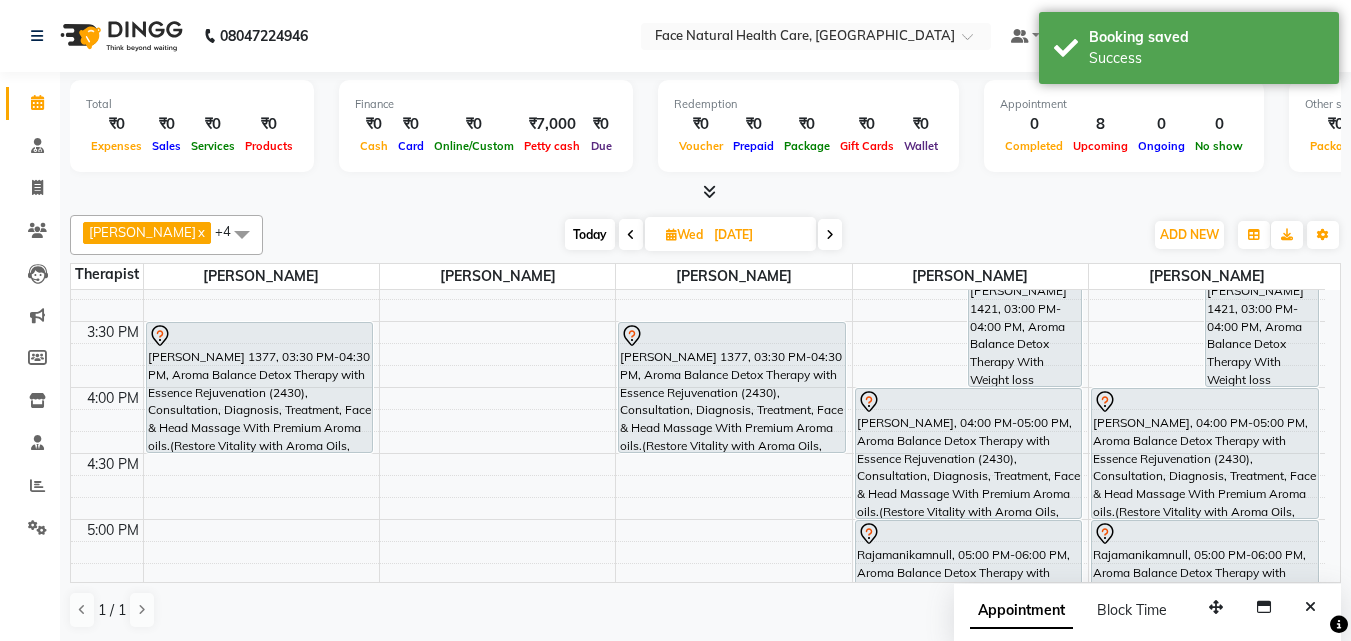 click at bounding box center [705, 192] 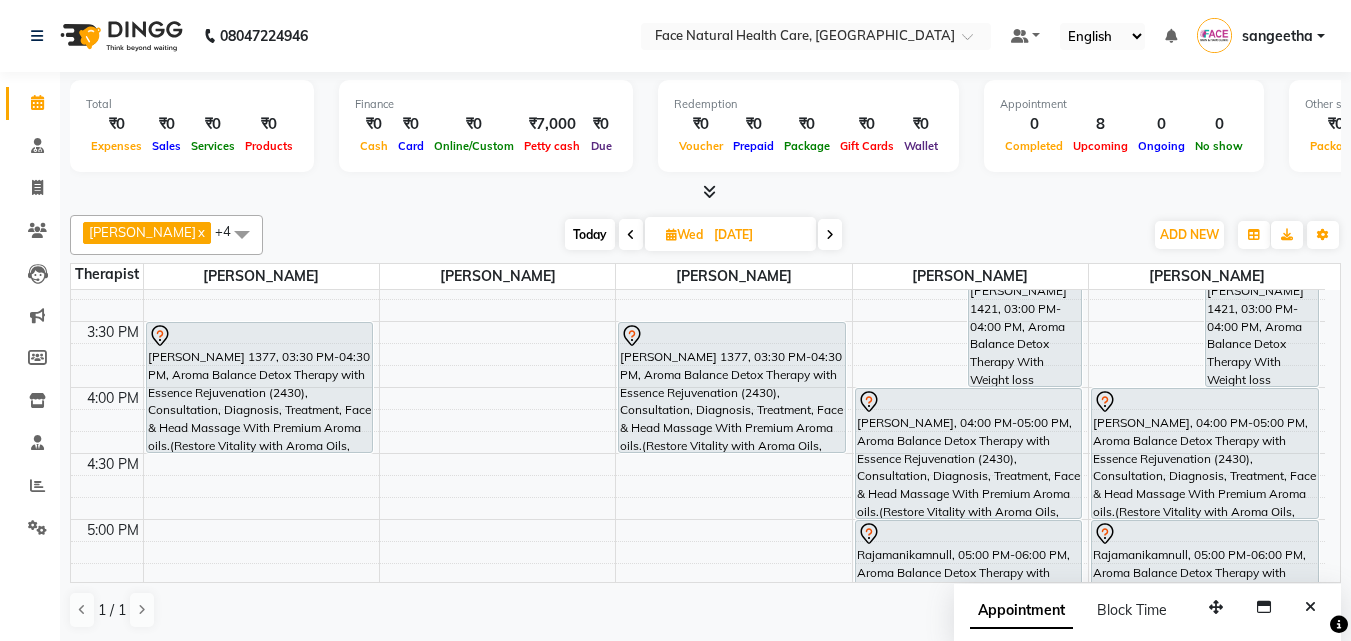 click on "Today" at bounding box center [590, 234] 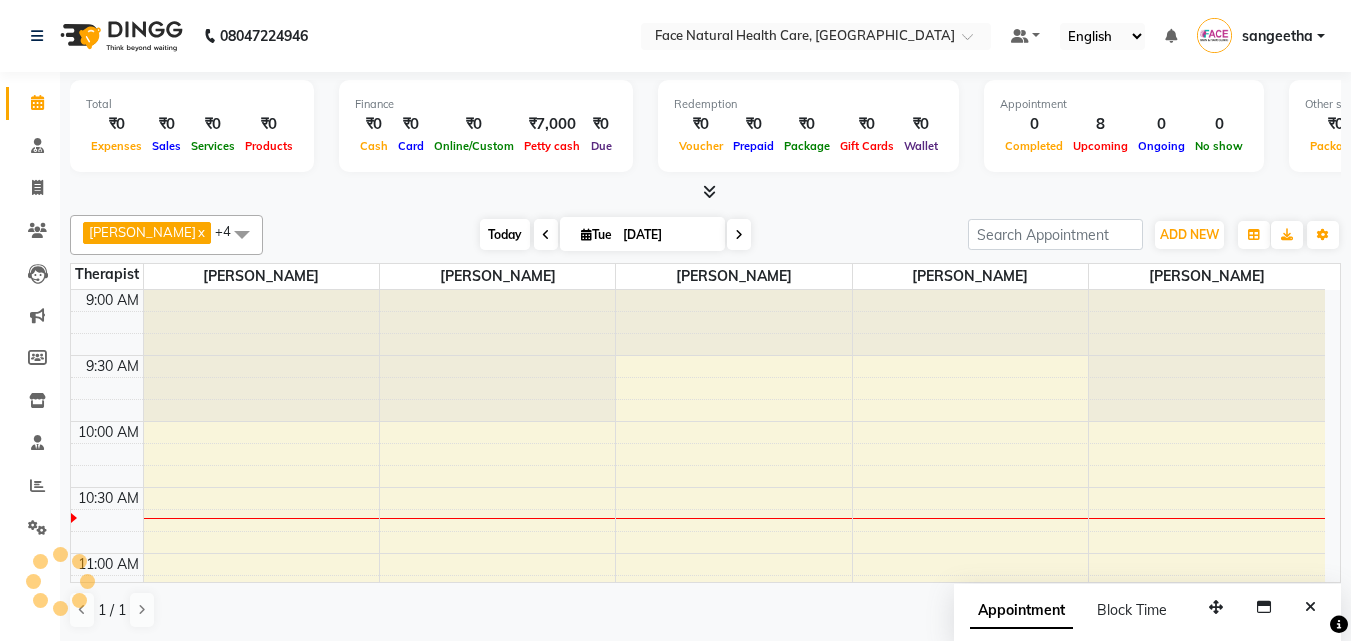 scroll, scrollTop: 133, scrollLeft: 0, axis: vertical 